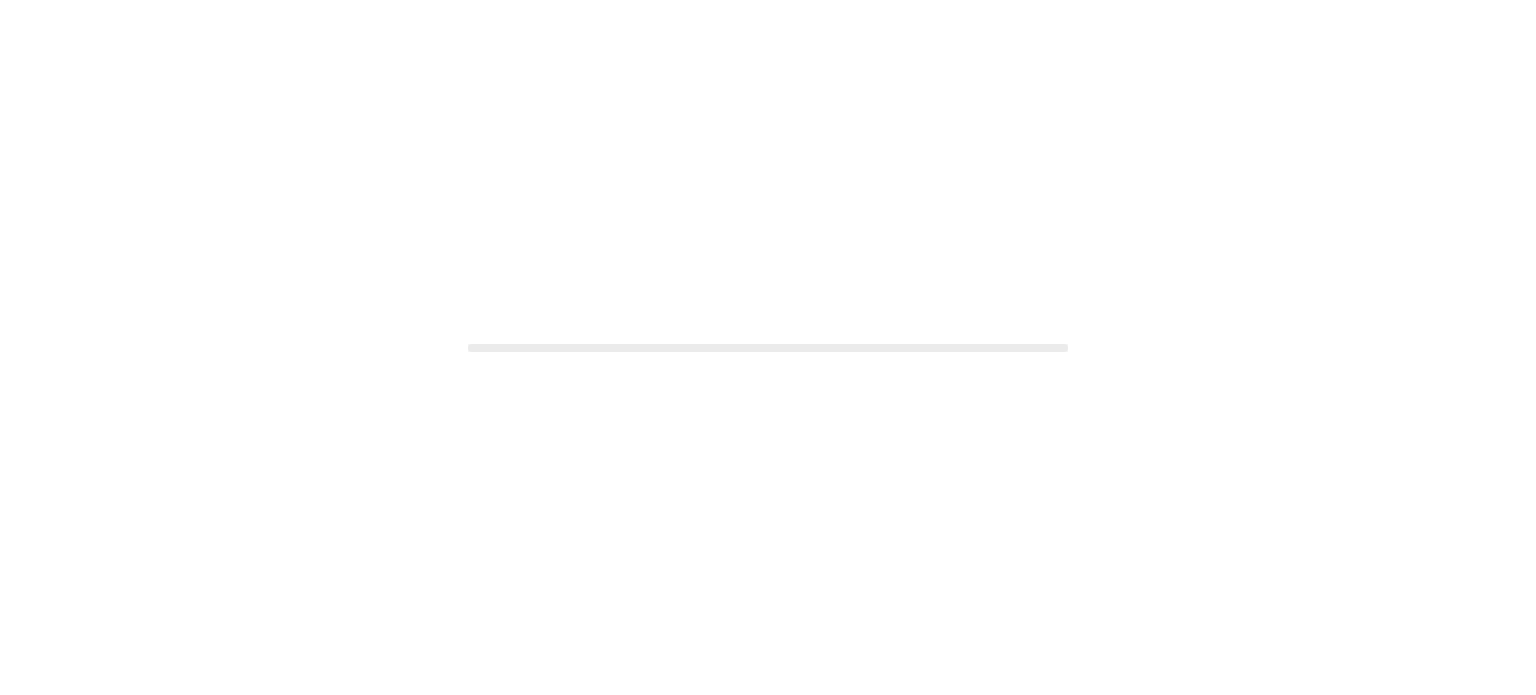 scroll, scrollTop: 0, scrollLeft: 0, axis: both 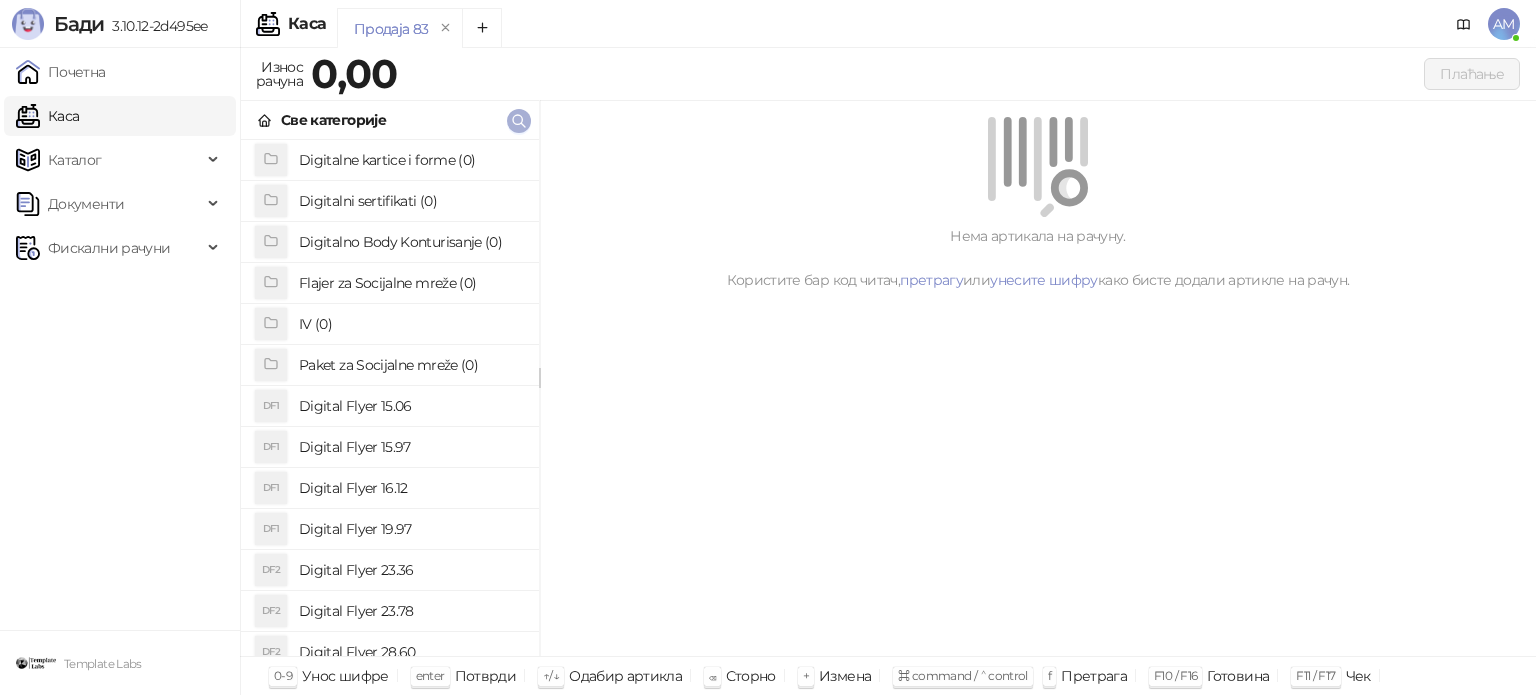 click 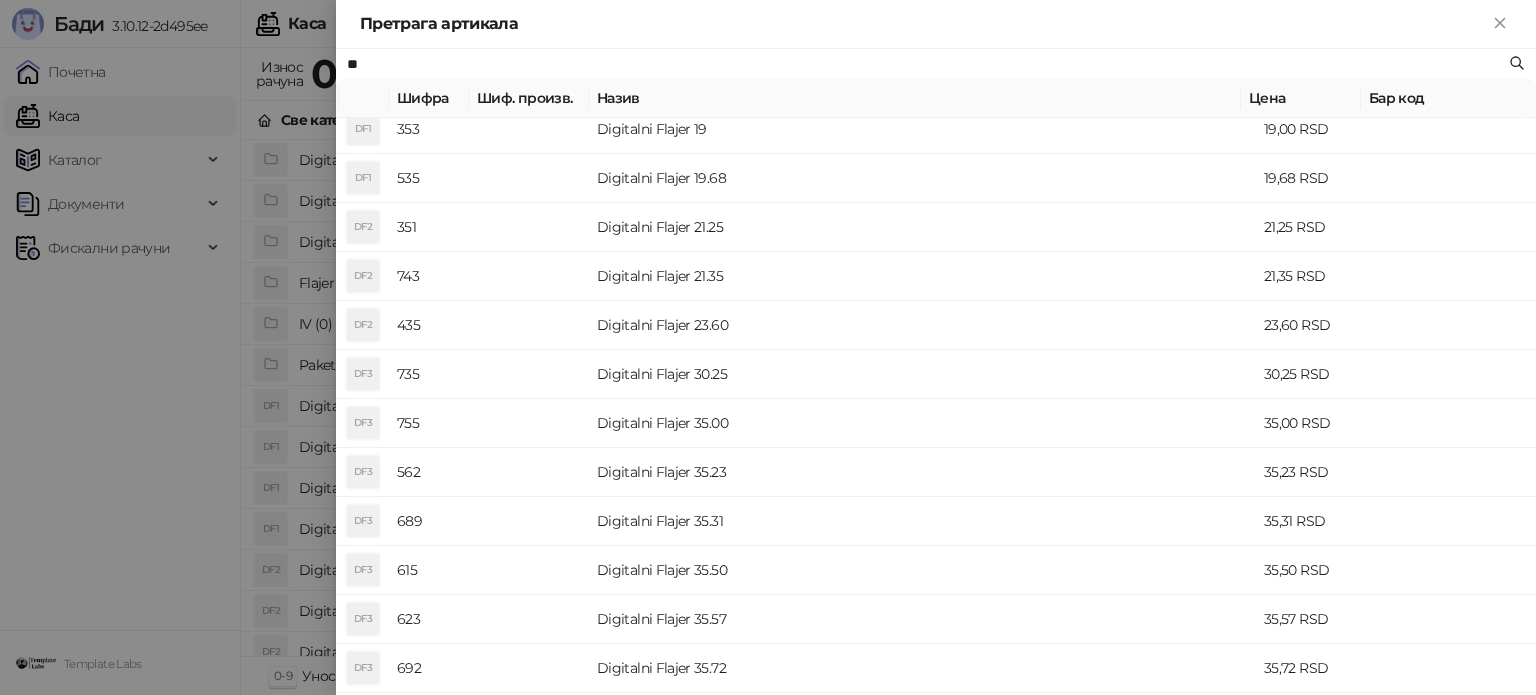 scroll, scrollTop: 400, scrollLeft: 0, axis: vertical 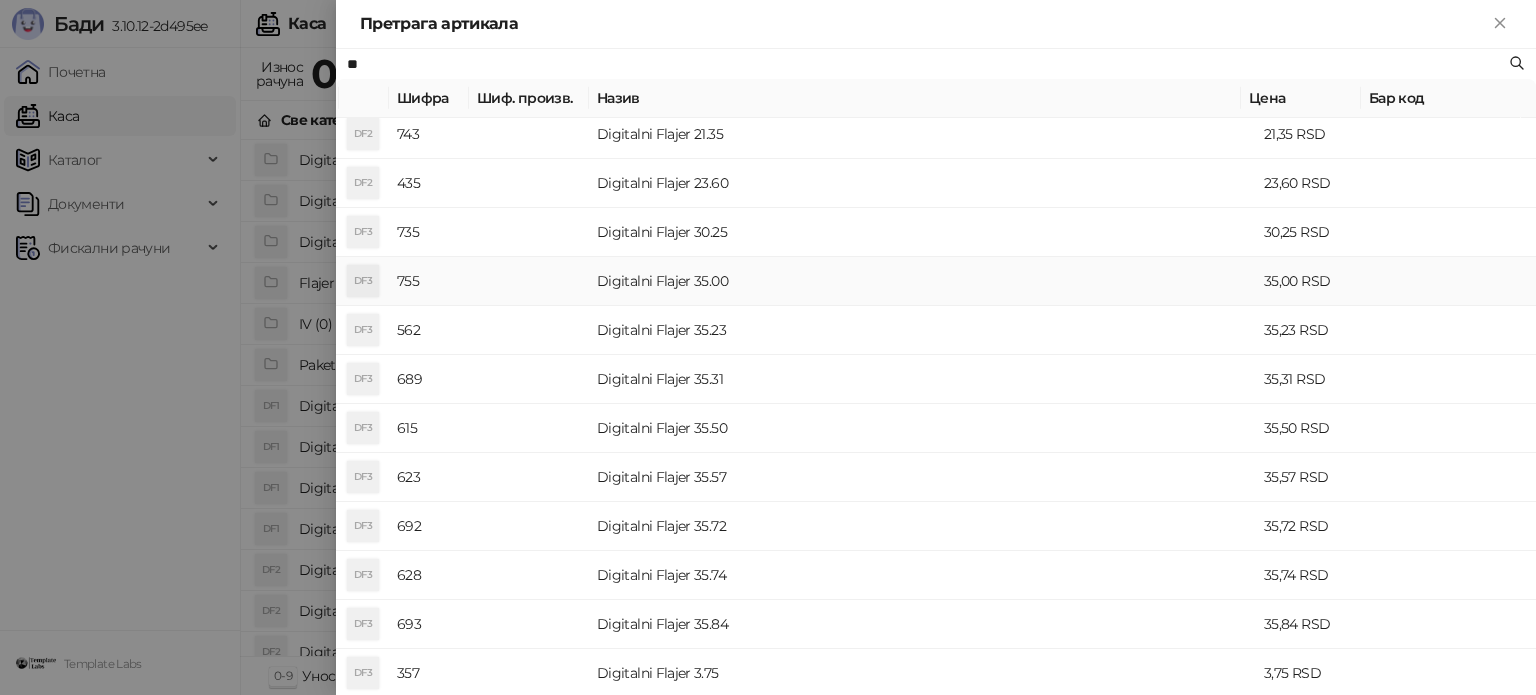 type on "**" 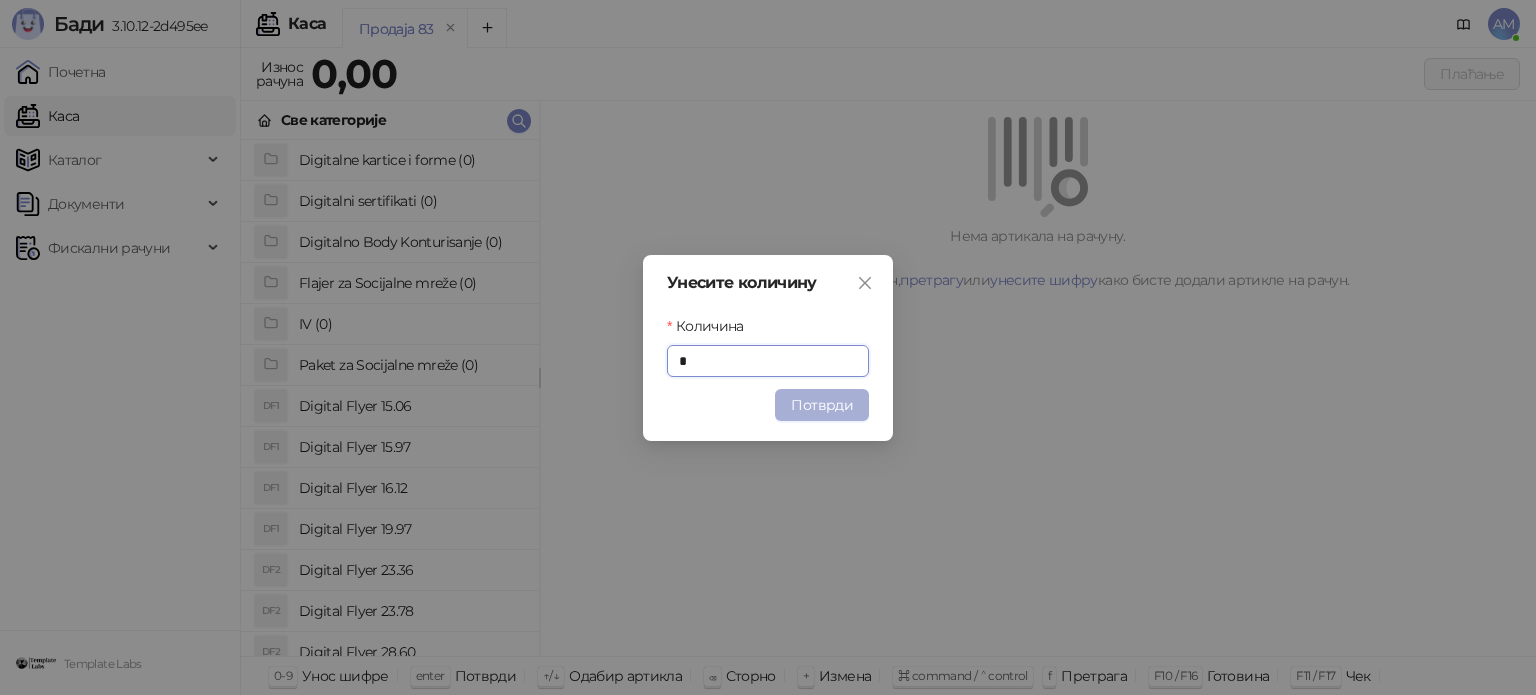 click on "Потврди" at bounding box center [822, 405] 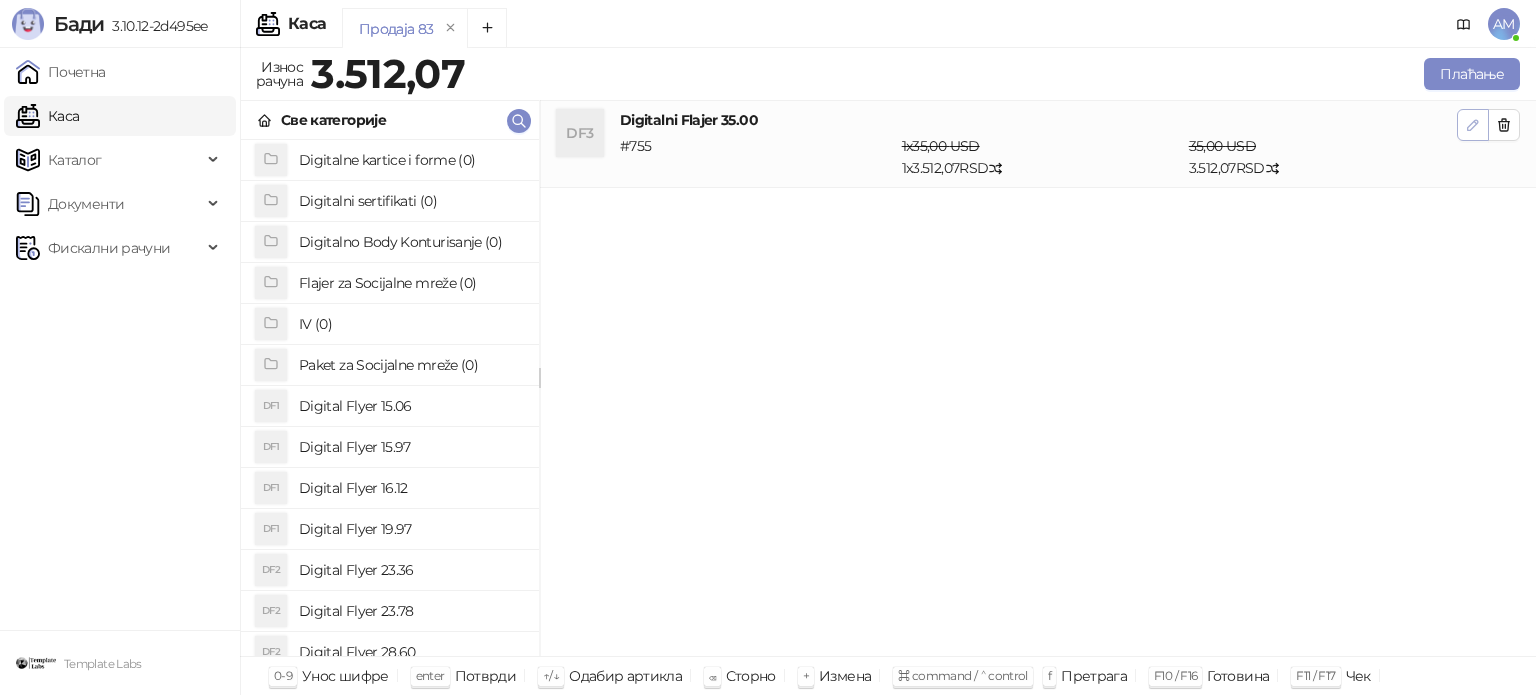 click at bounding box center (1473, 125) 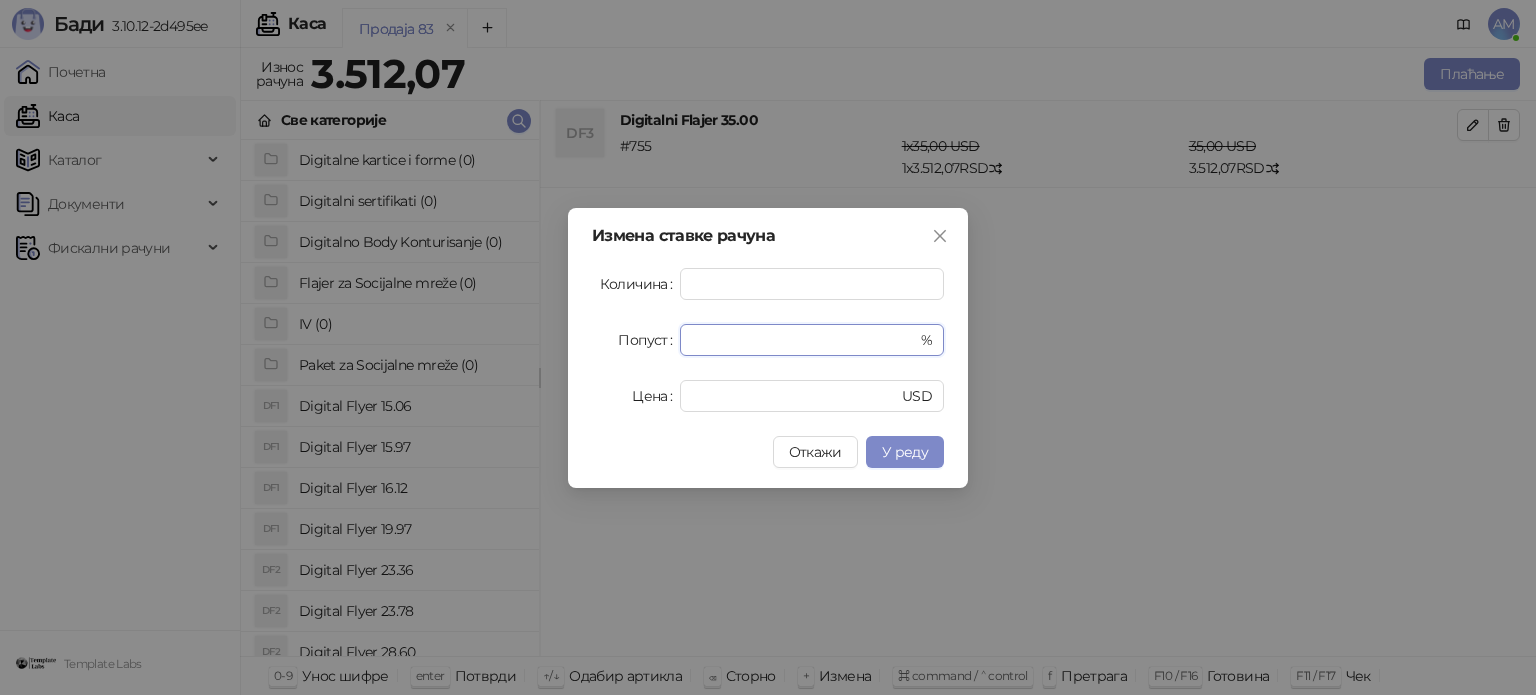 drag, startPoint x: 736, startPoint y: 337, endPoint x: 674, endPoint y: 355, distance: 64.56005 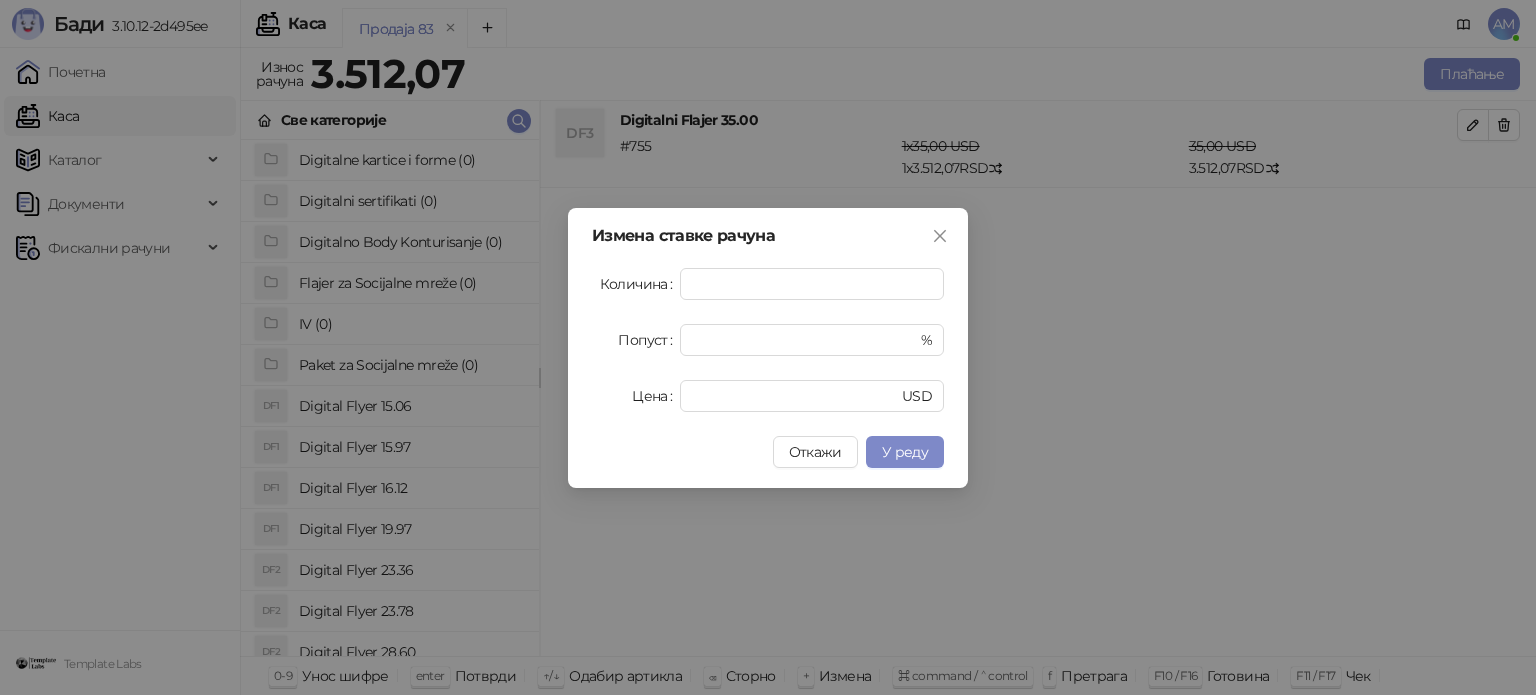 click on "У реду" at bounding box center (905, 452) 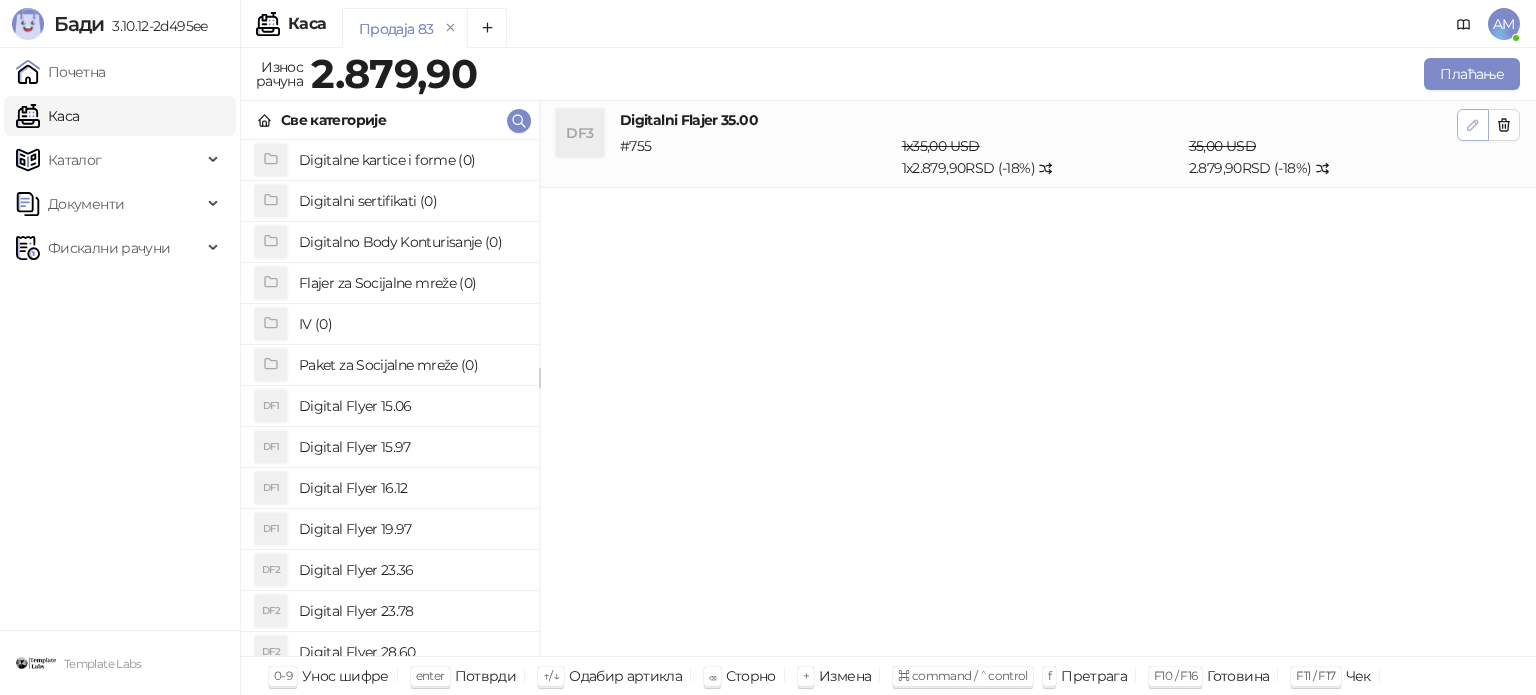 click at bounding box center [1473, 124] 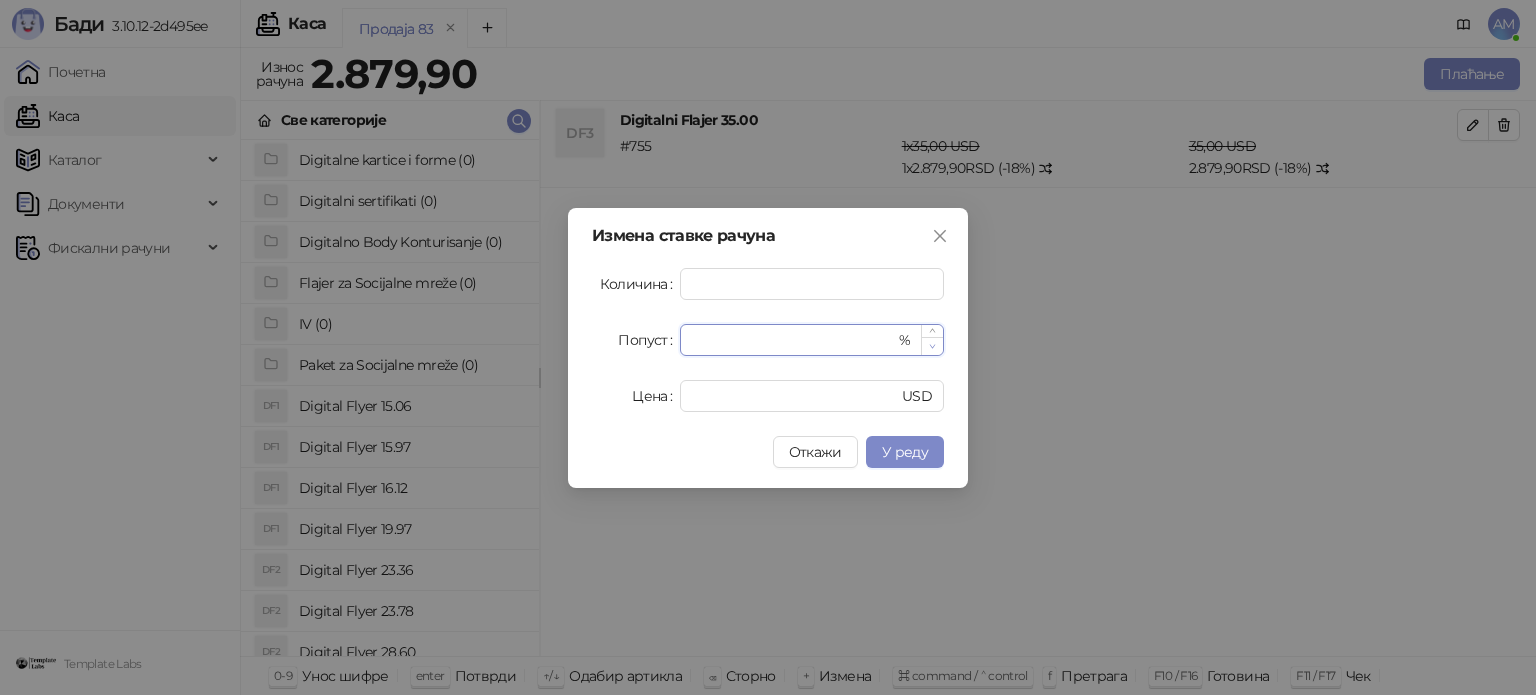 click 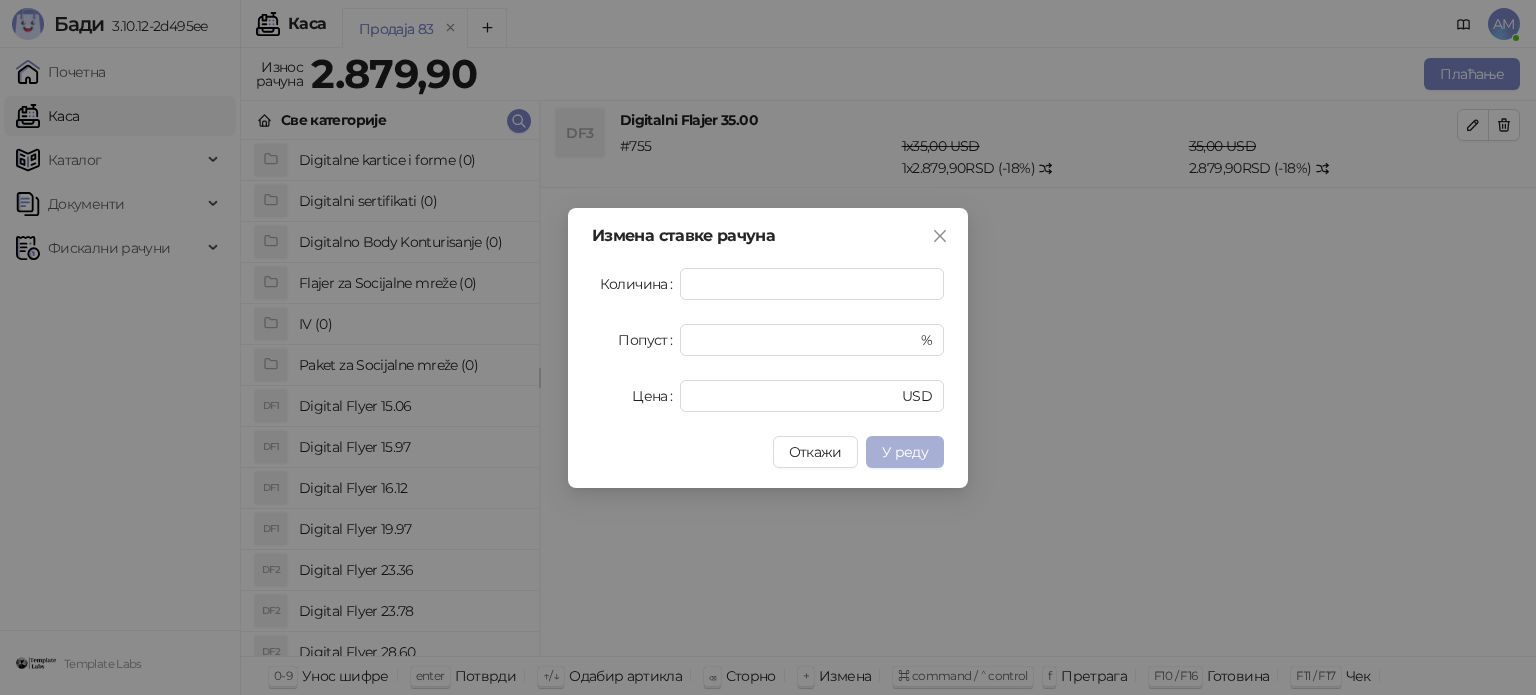 click on "У реду" at bounding box center [905, 452] 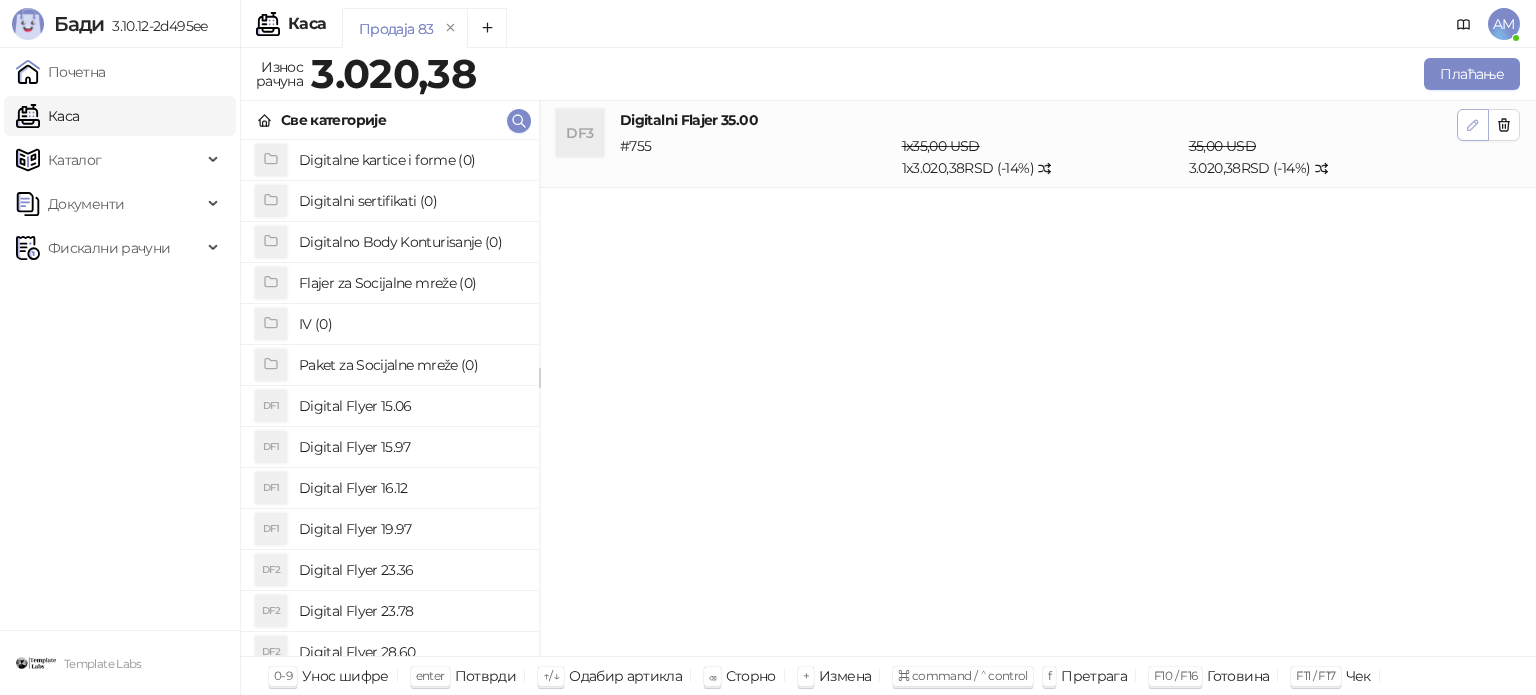 click 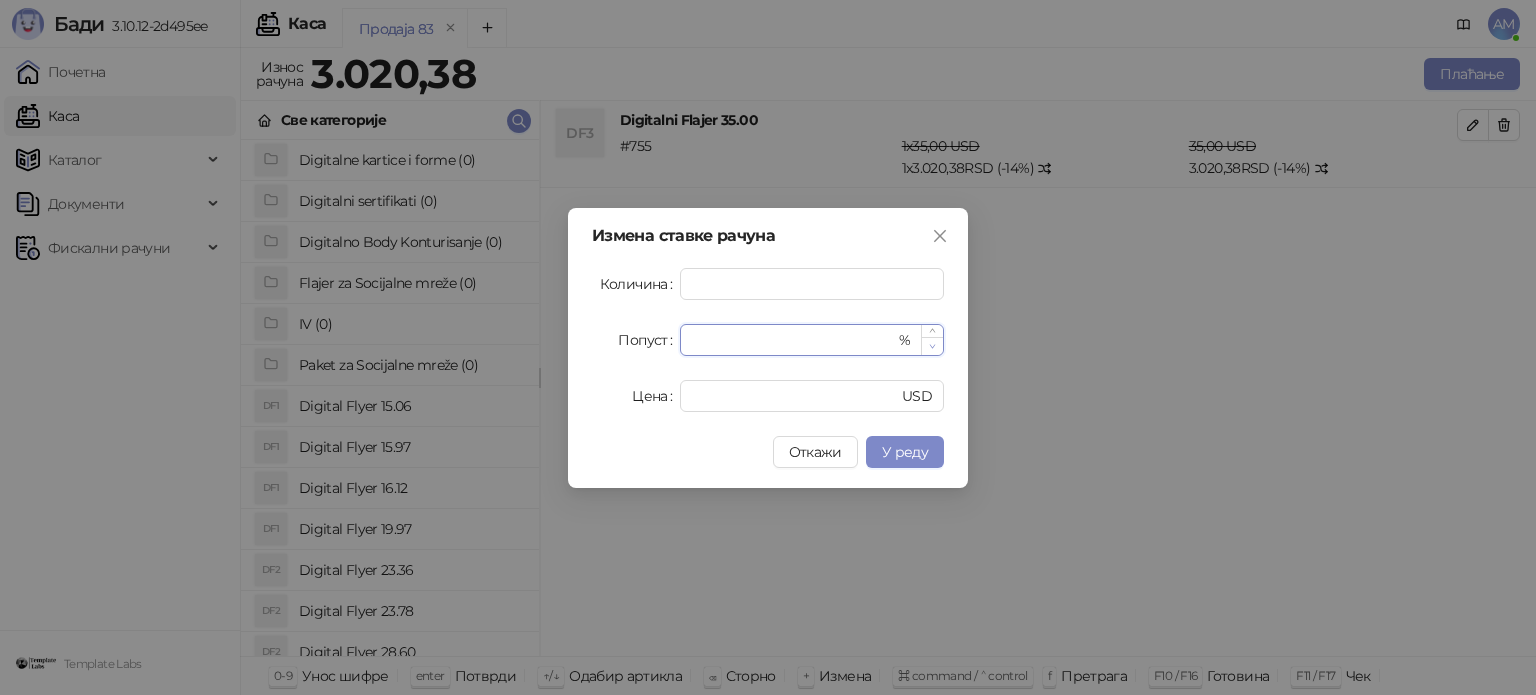 click 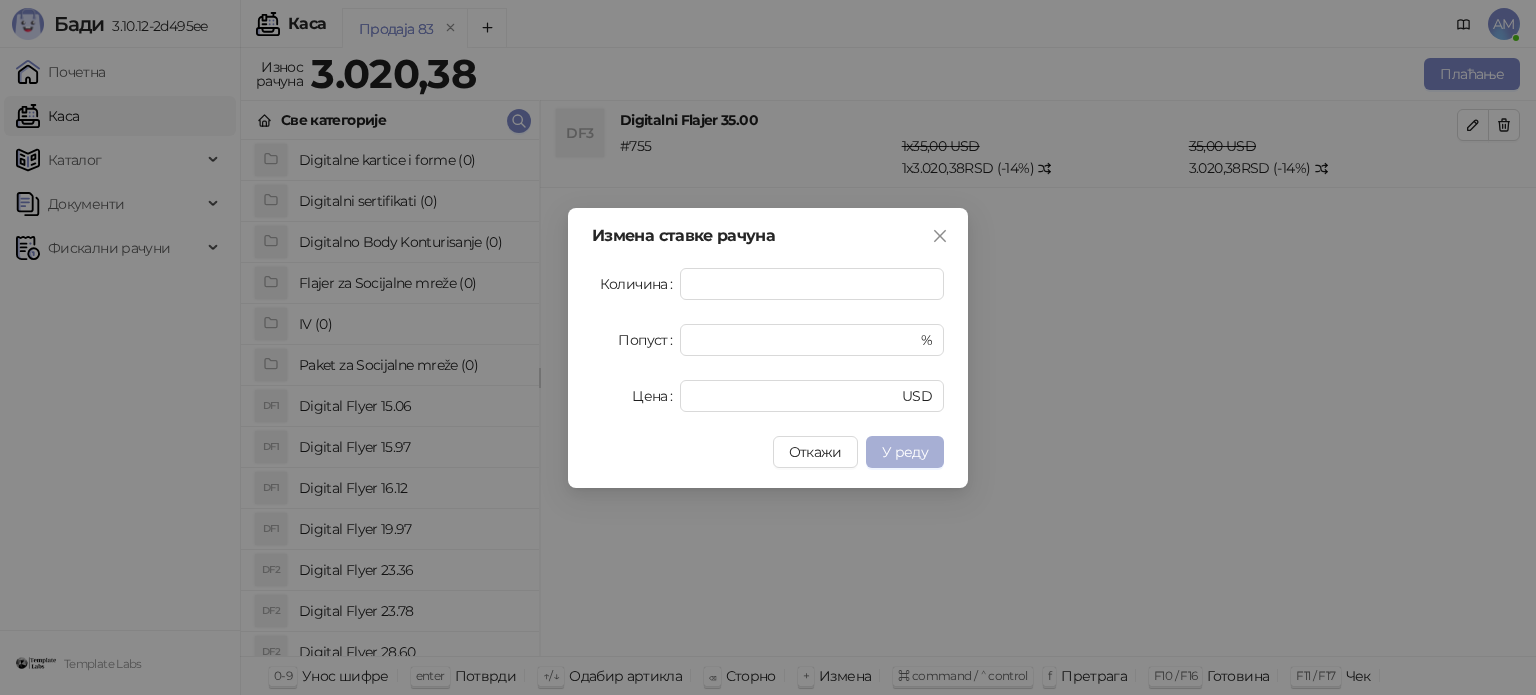 click on "У реду" at bounding box center [905, 452] 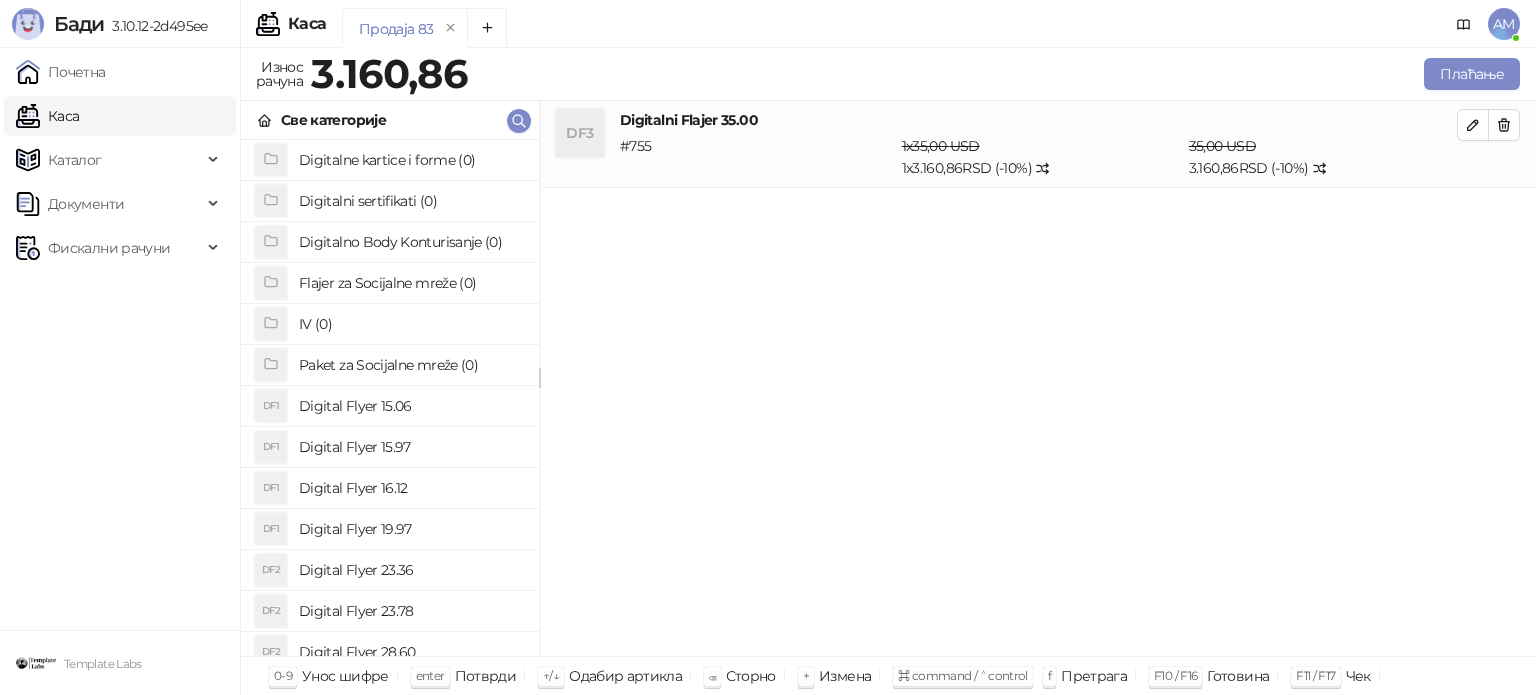 drag, startPoint x: 1470, startPoint y: 126, endPoint x: 1417, endPoint y: 150, distance: 58.18075 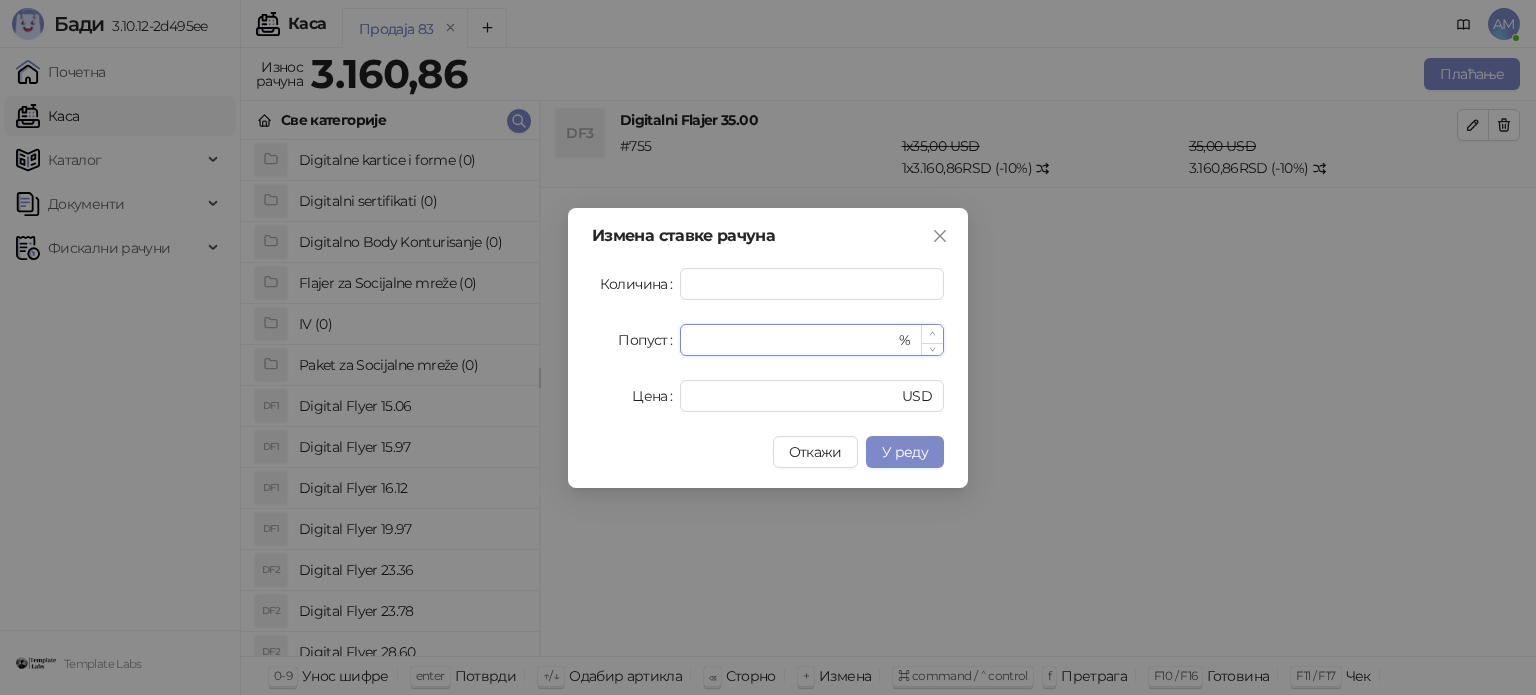 type on "**" 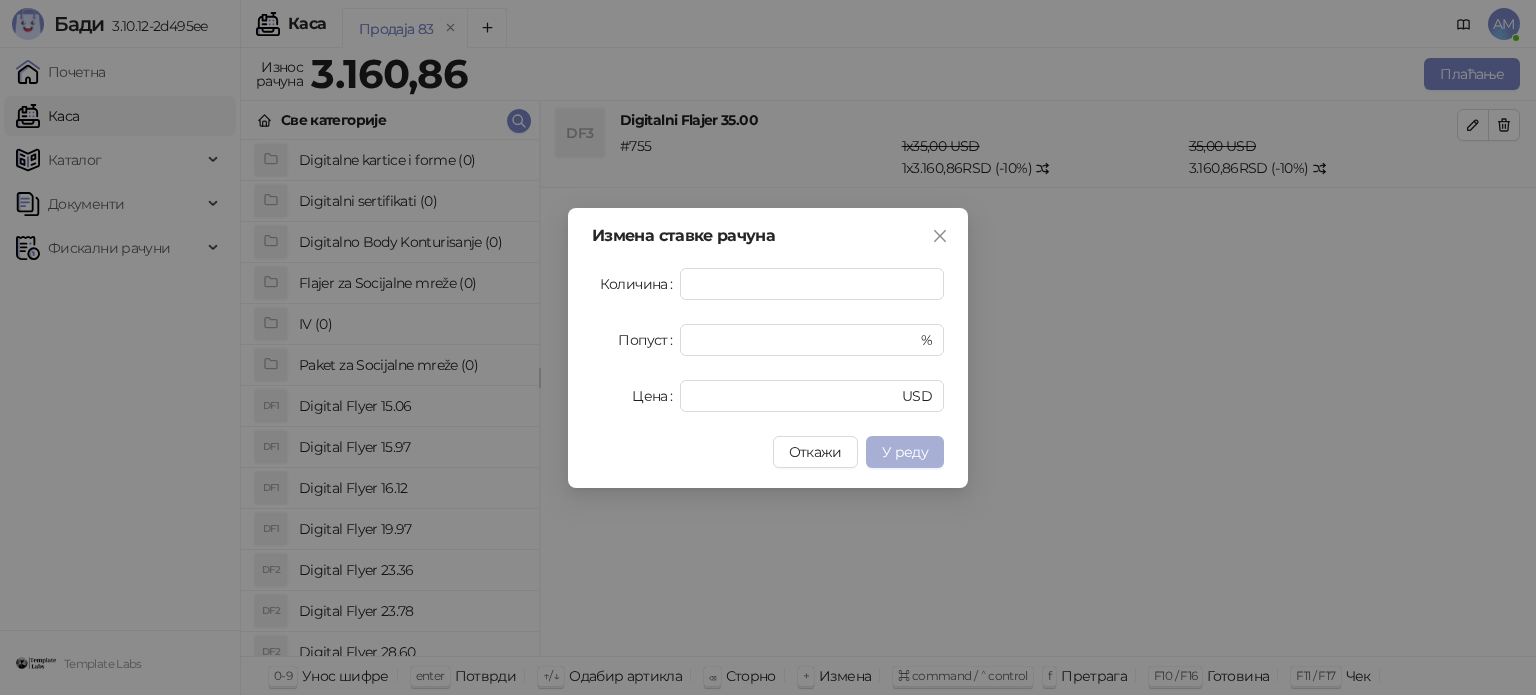 click on "У реду" at bounding box center [905, 452] 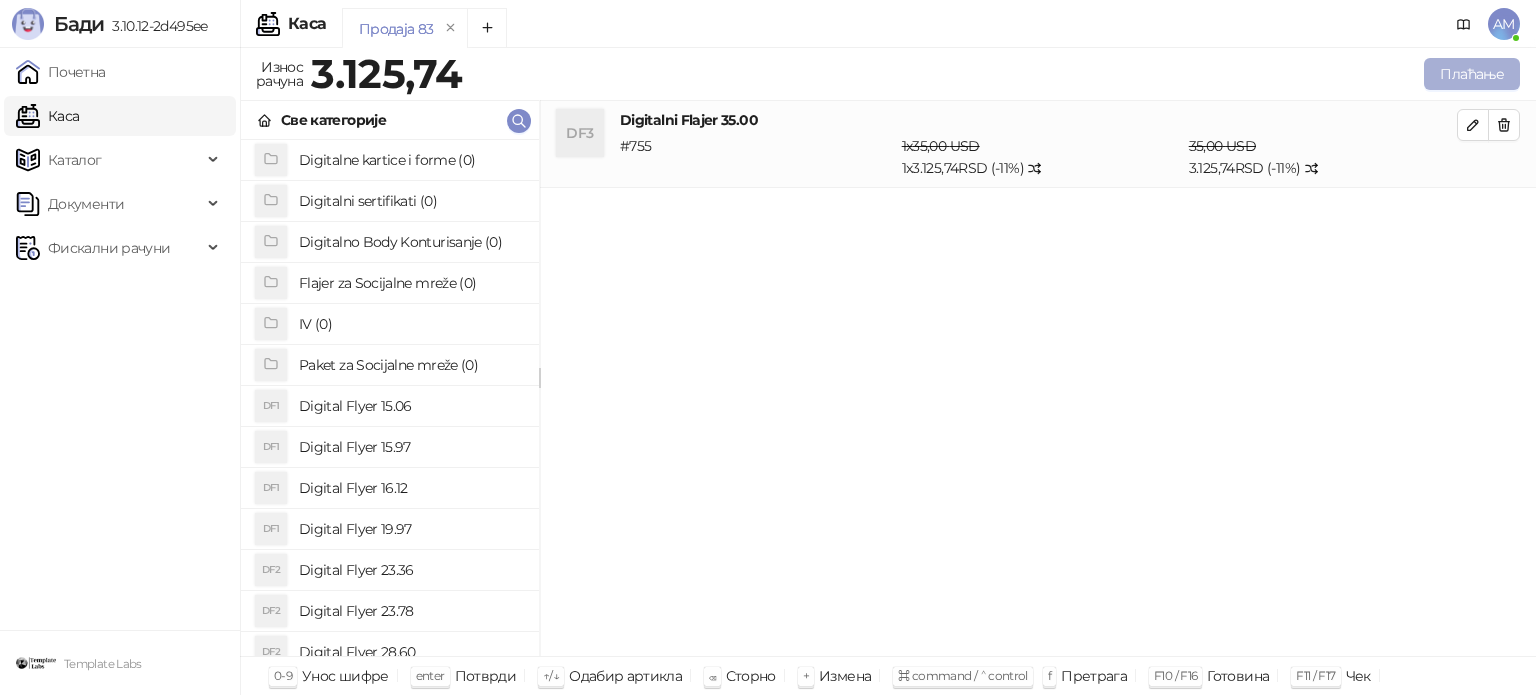 click on "Плаћање" at bounding box center [1472, 74] 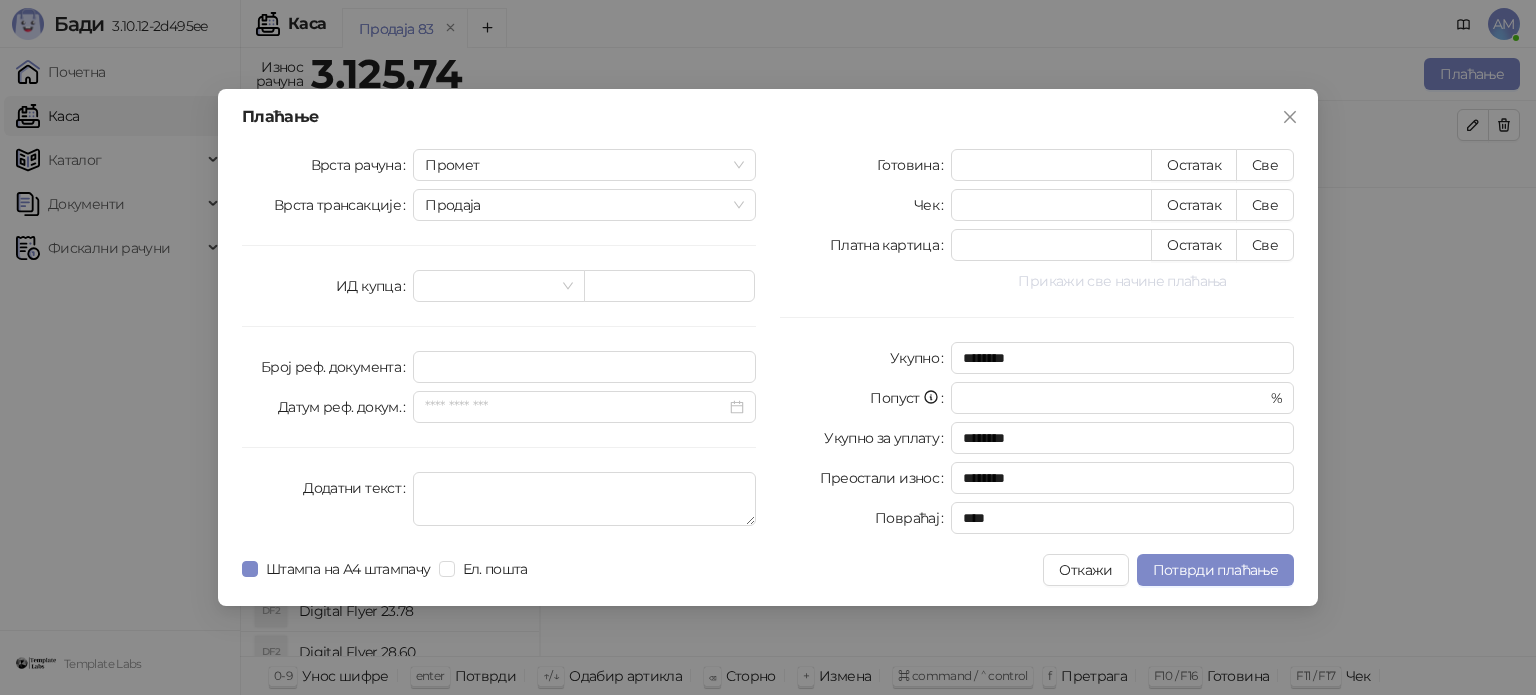 click on "Прикажи све начине плаћања" at bounding box center (1122, 281) 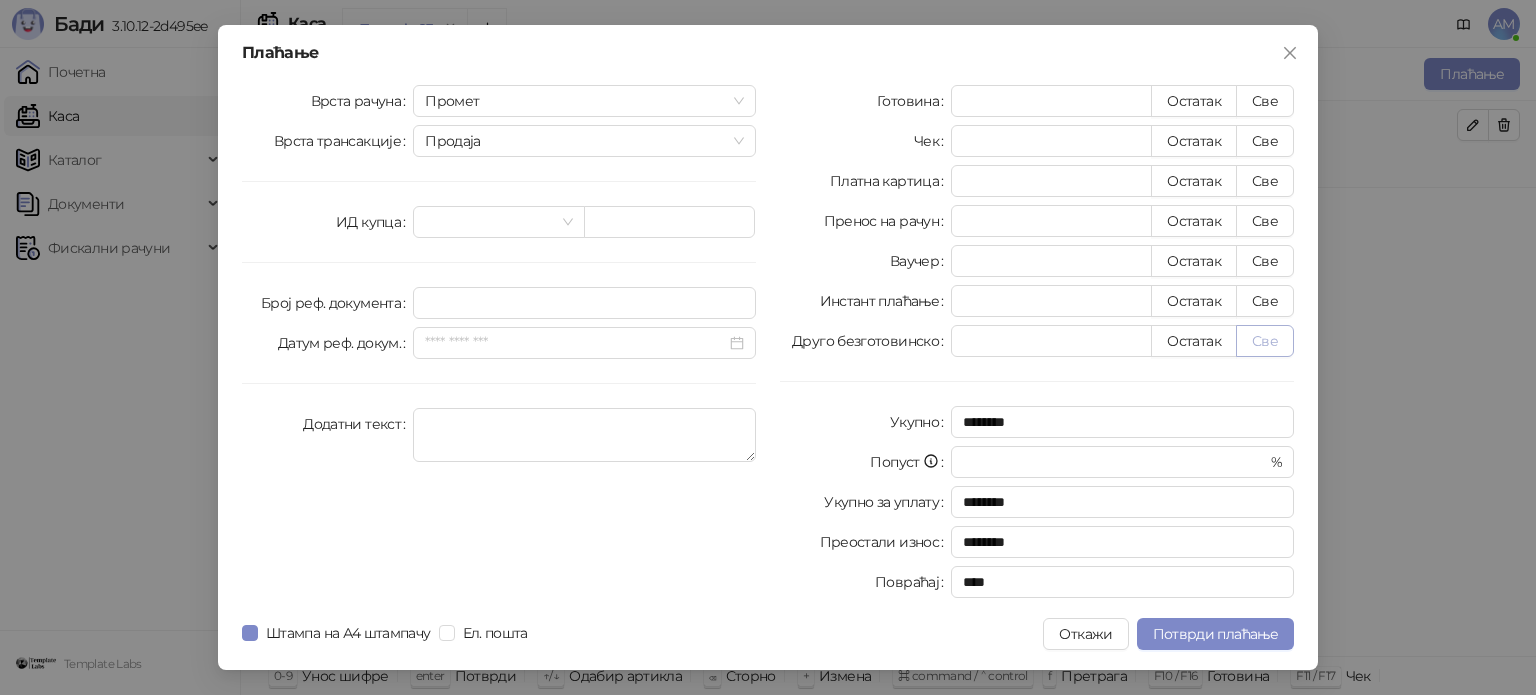 click on "Све" at bounding box center (1265, 341) 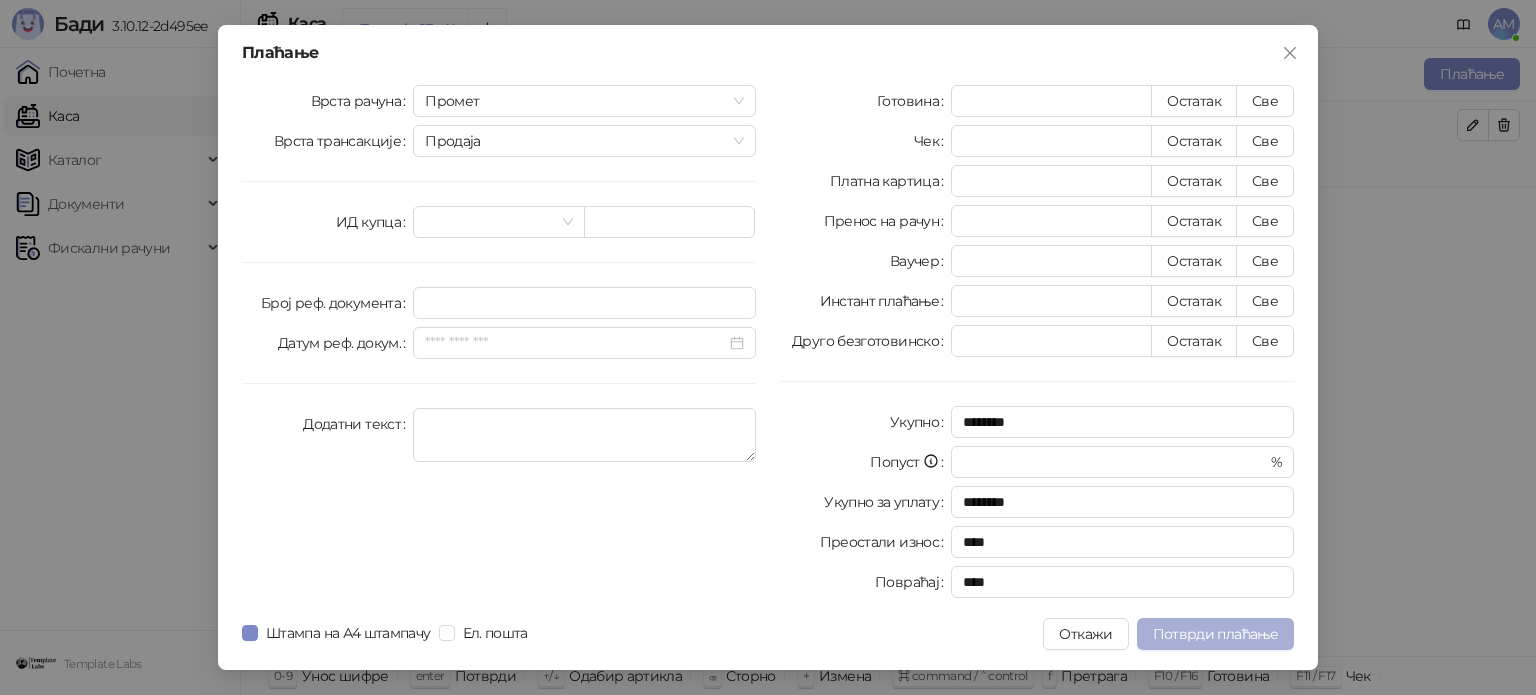 click on "Потврди плаћање" at bounding box center (1215, 634) 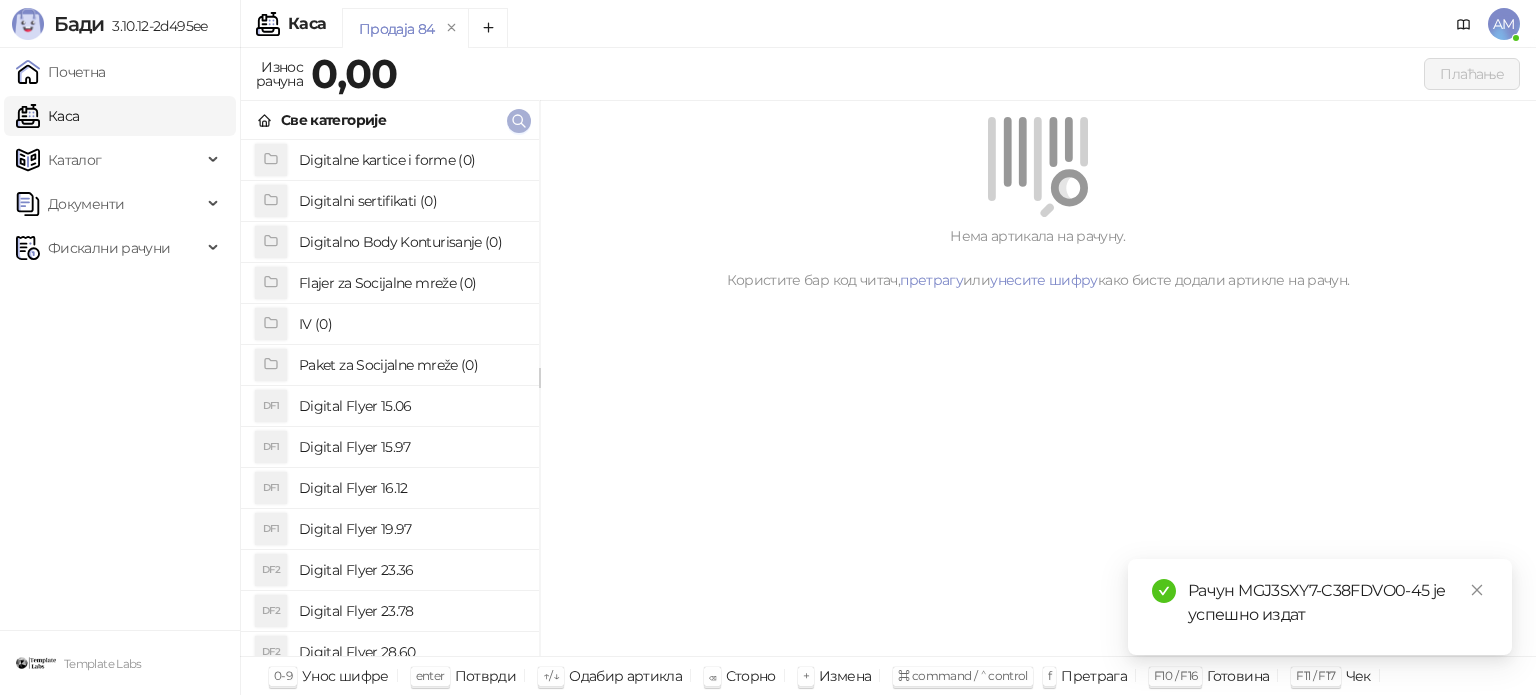 click 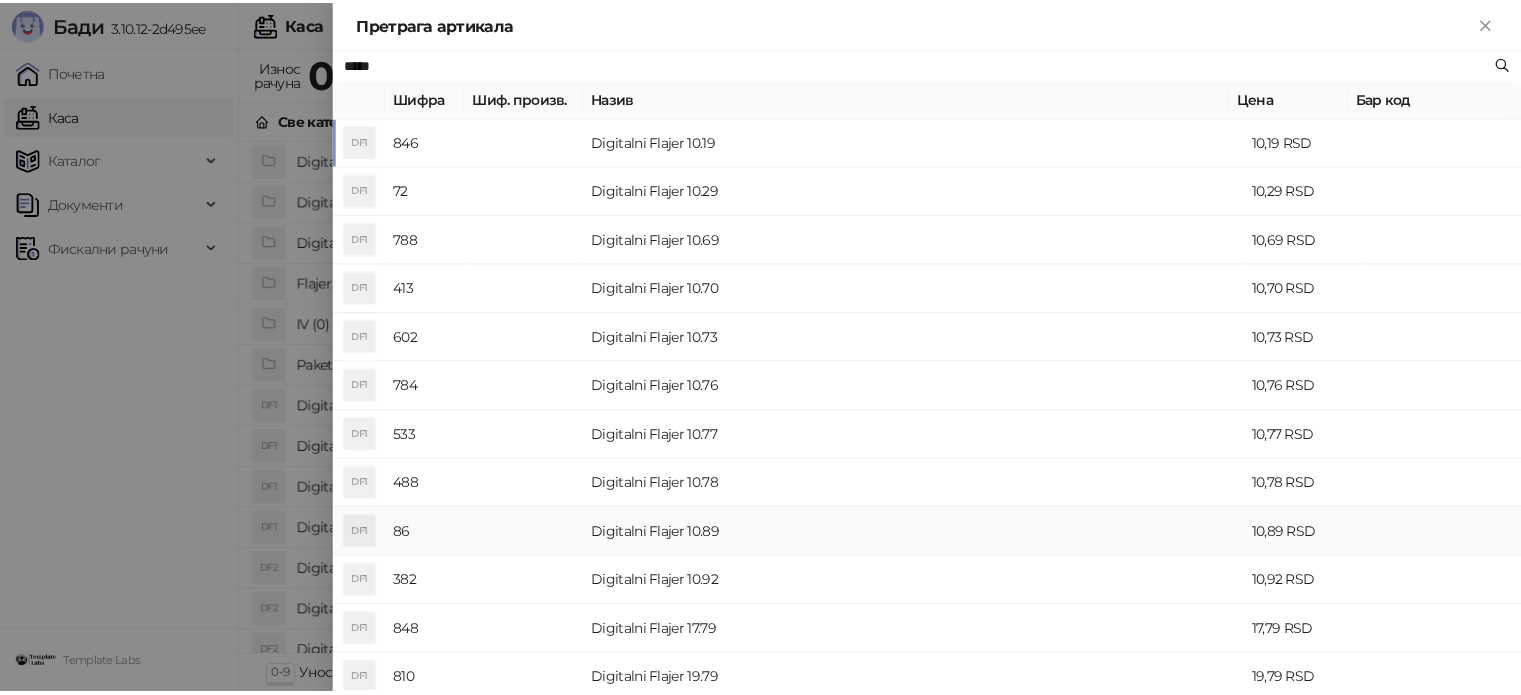 scroll, scrollTop: 0, scrollLeft: 0, axis: both 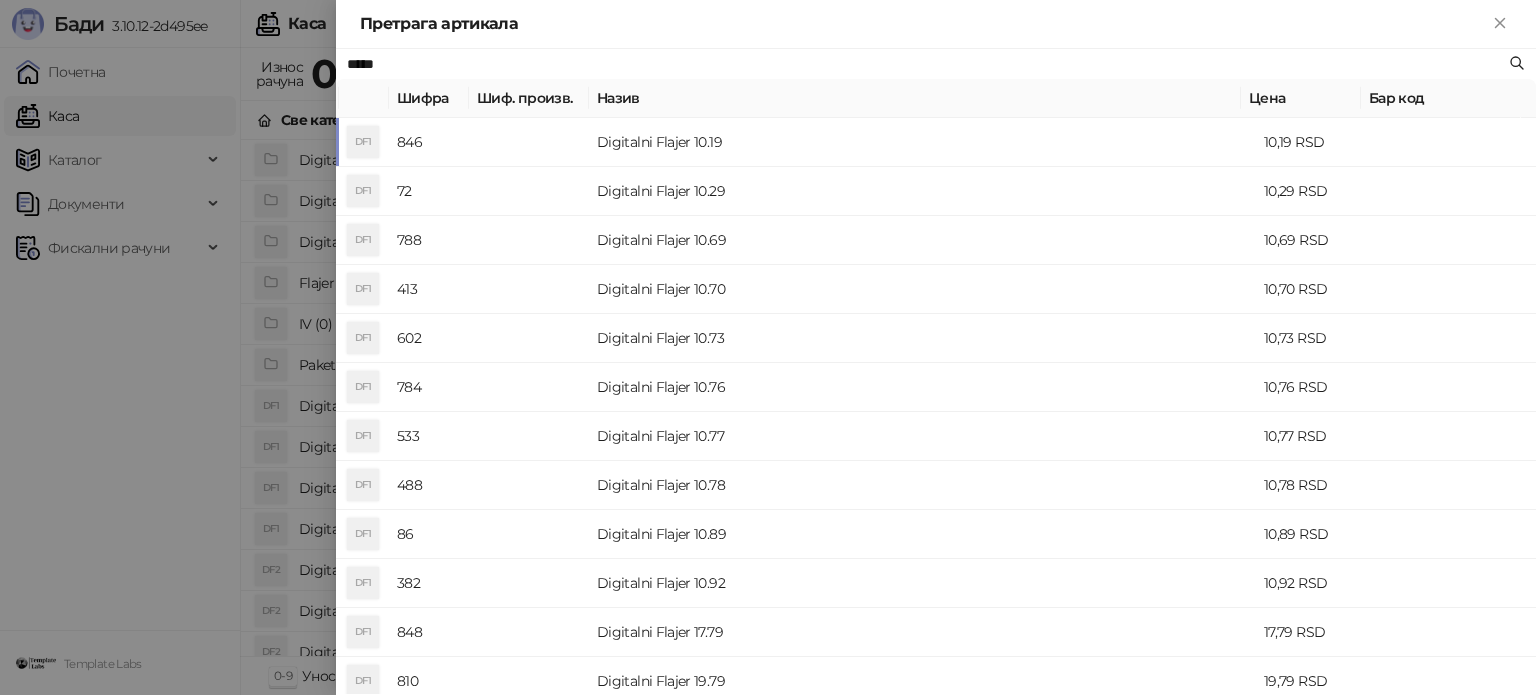 type on "*****" 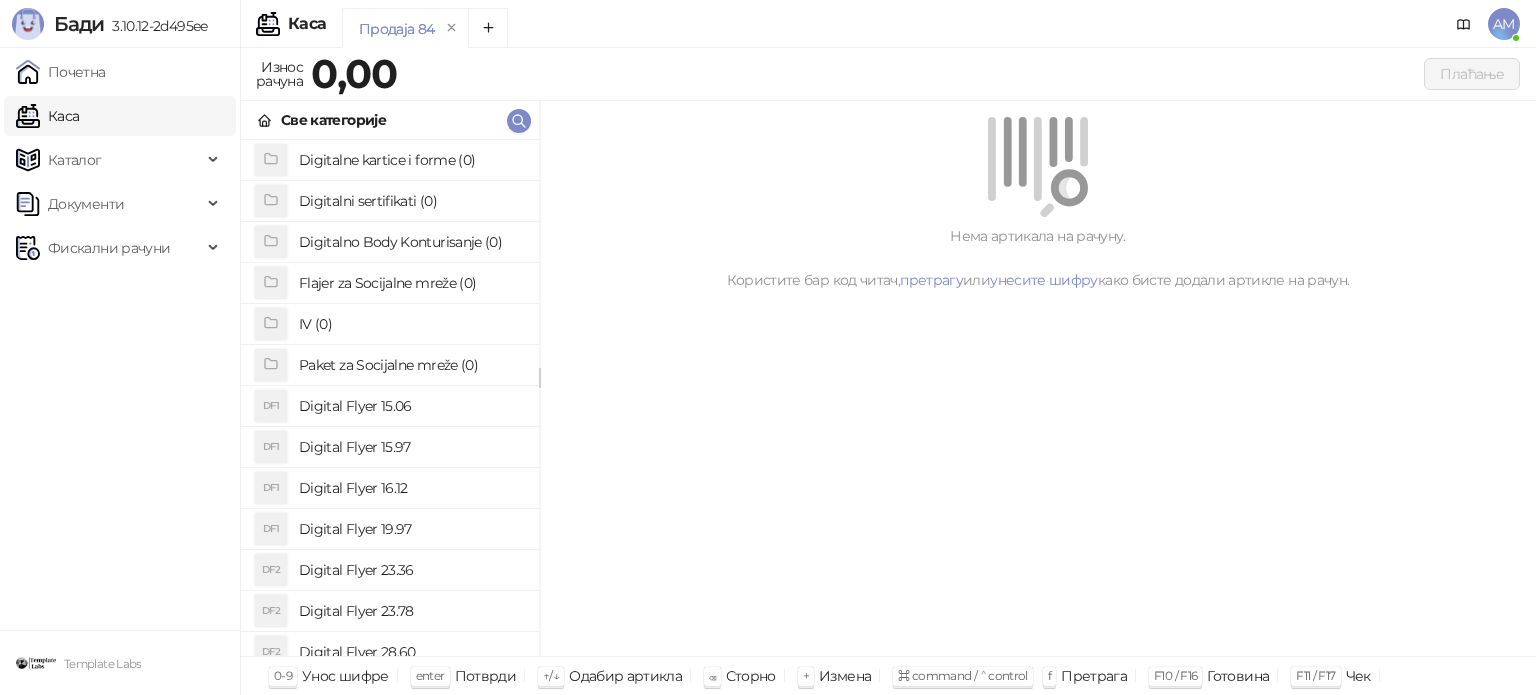 click on "Каталог" at bounding box center (109, 160) 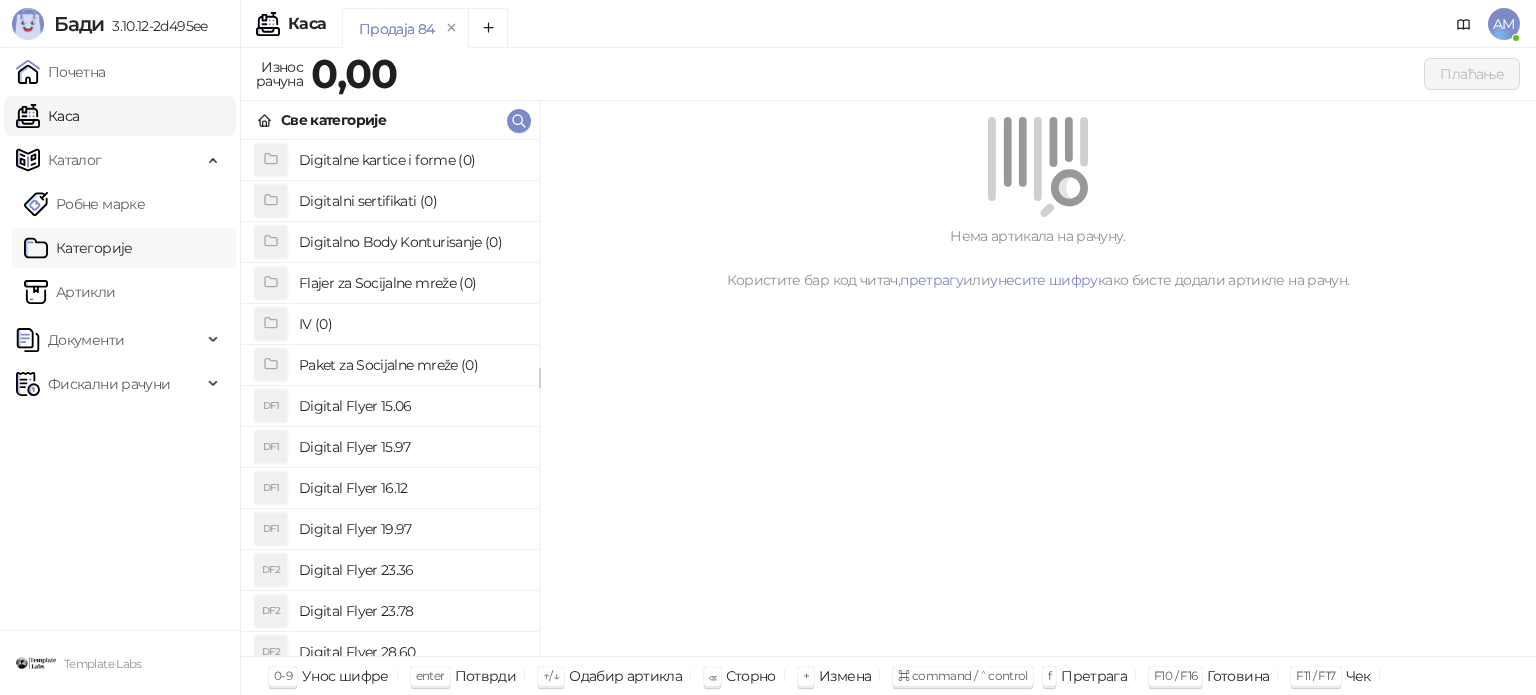 click on "Артикли" at bounding box center [70, 292] 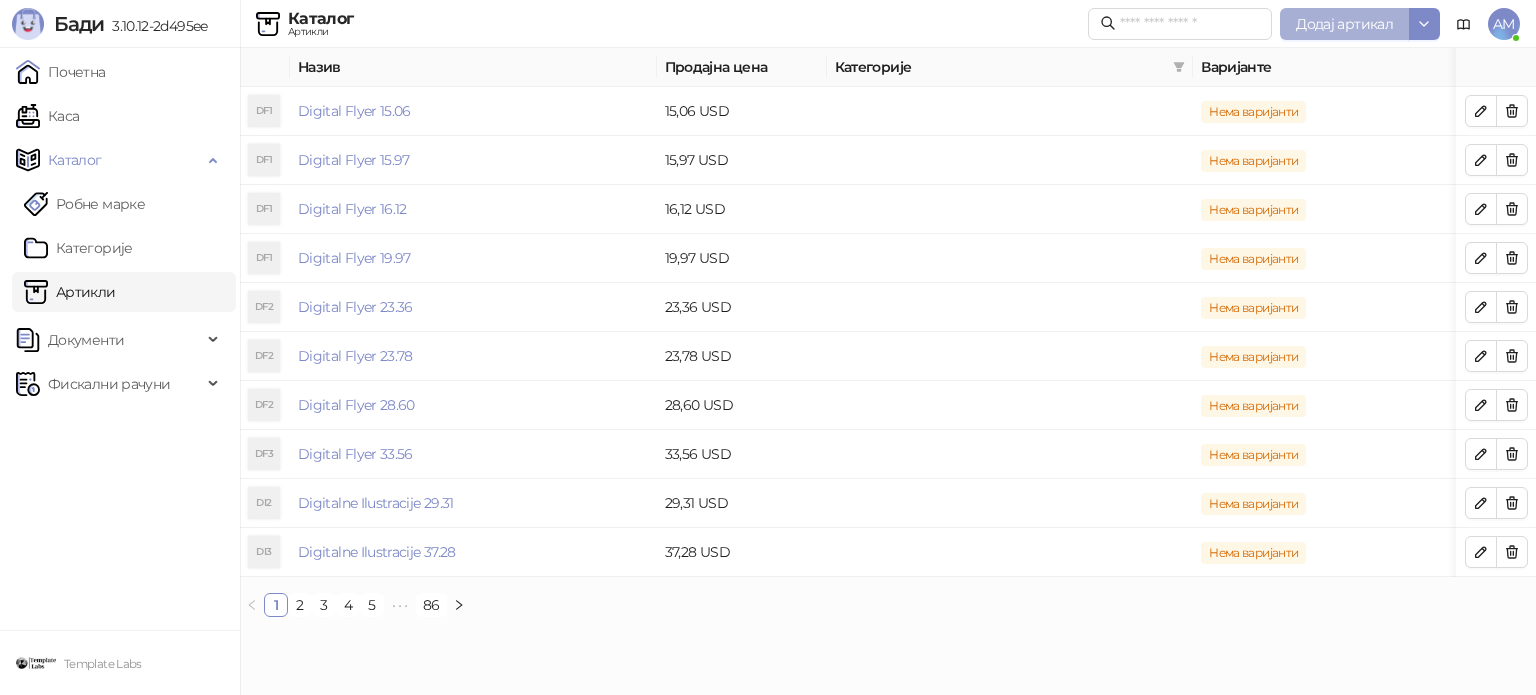 click on "Додај артикал" at bounding box center [1344, 24] 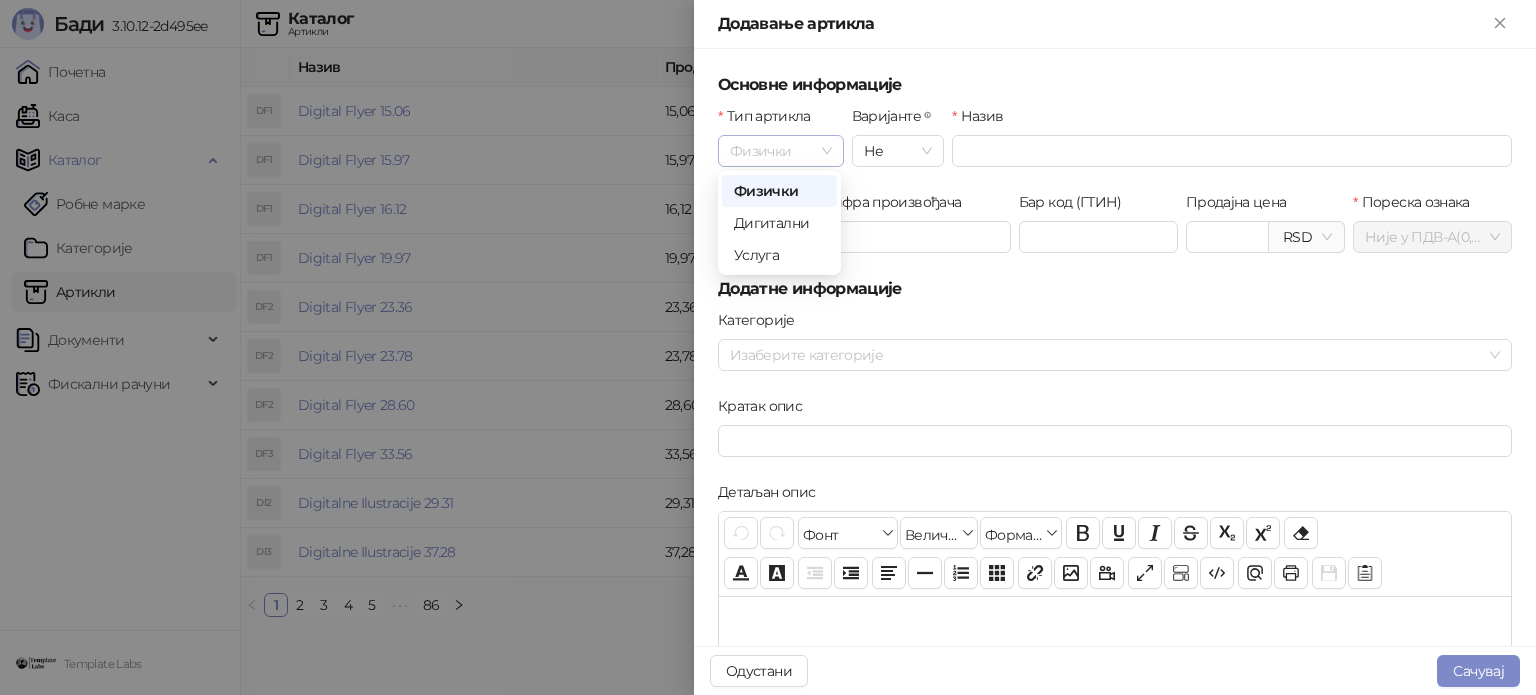 click on "Физички" at bounding box center (781, 151) 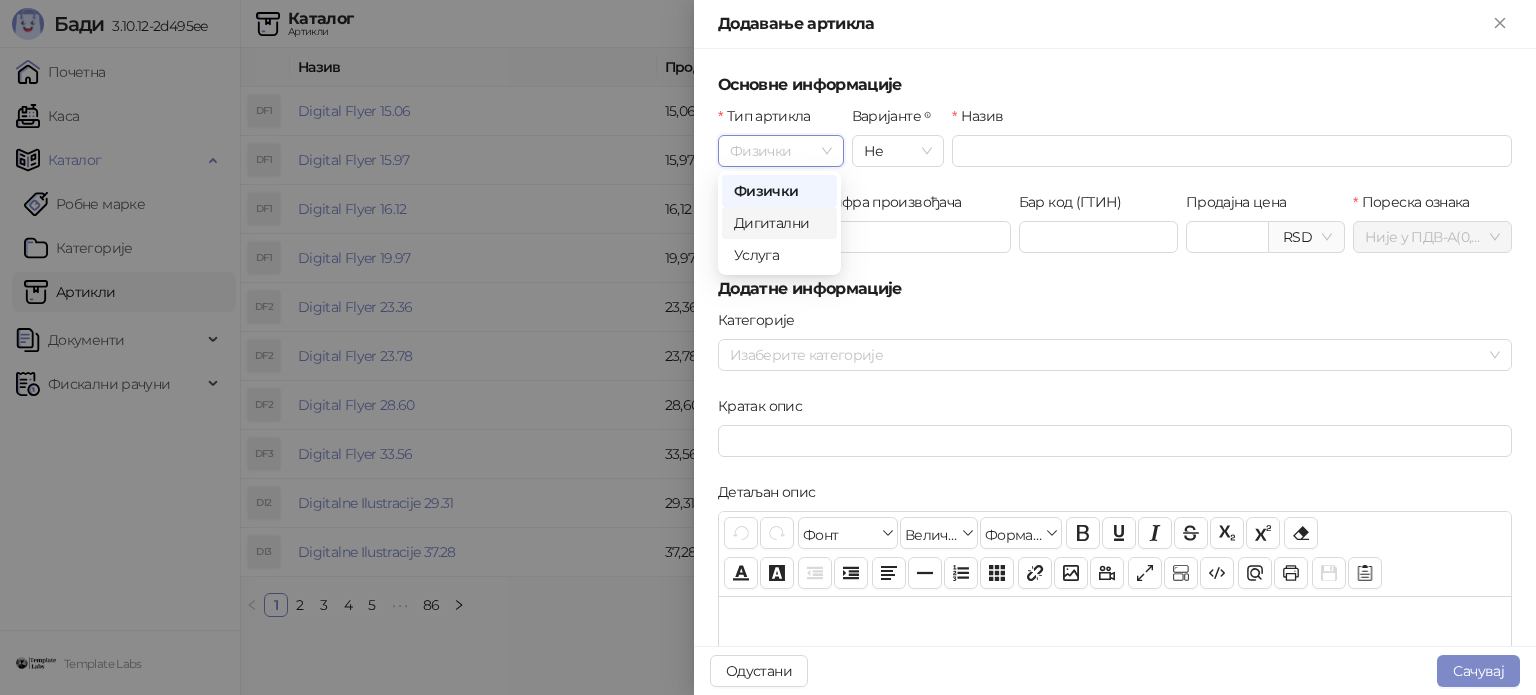 click on "Дигитални" at bounding box center (779, 223) 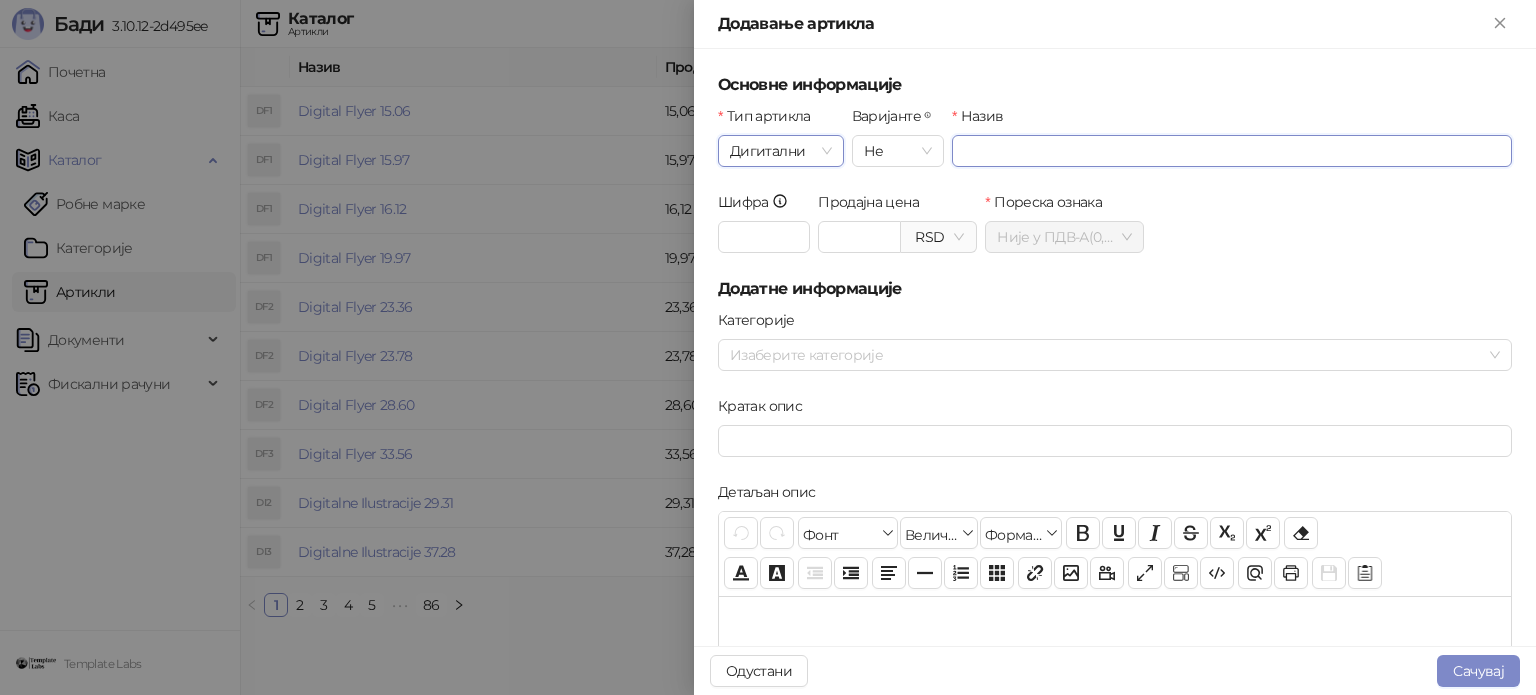 click on "Назив" at bounding box center [1232, 151] 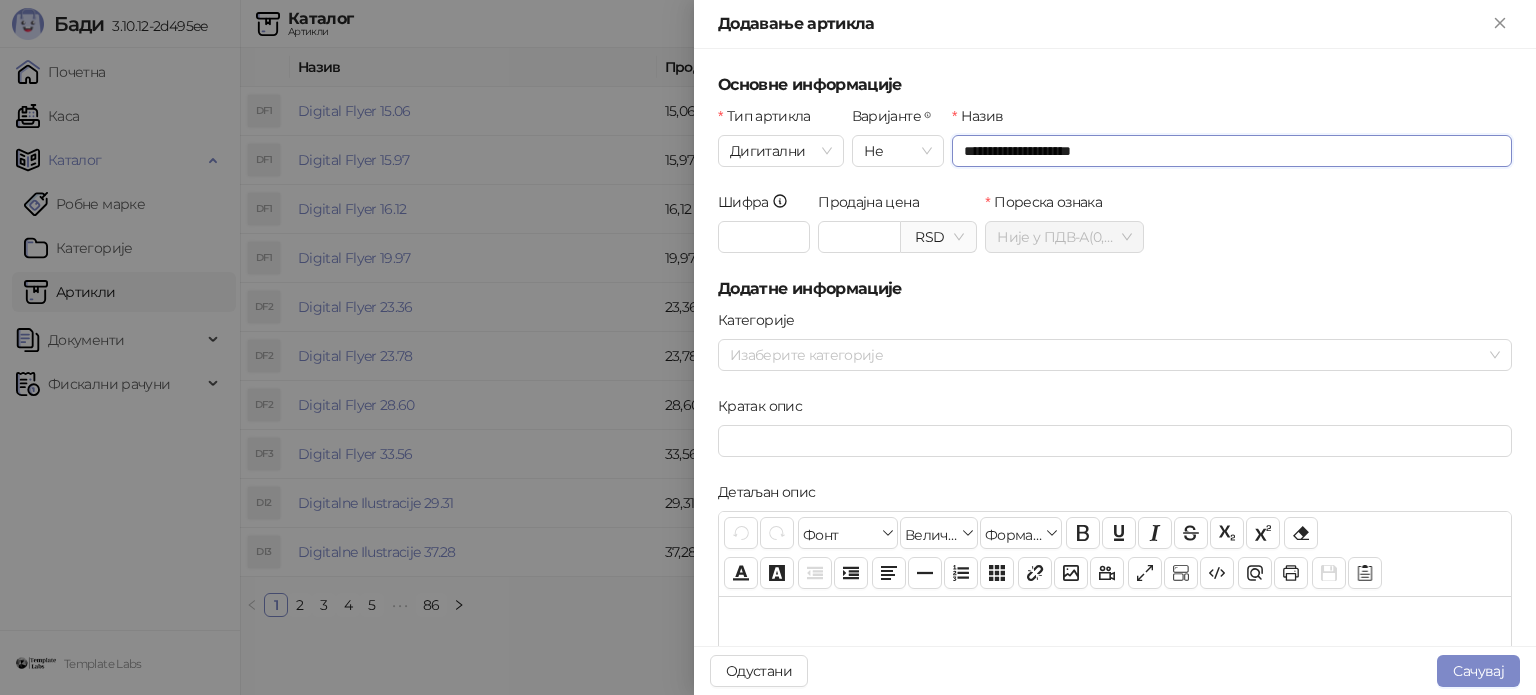 drag, startPoint x: 1087, startPoint y: 152, endPoint x: 1057, endPoint y: 151, distance: 30.016663 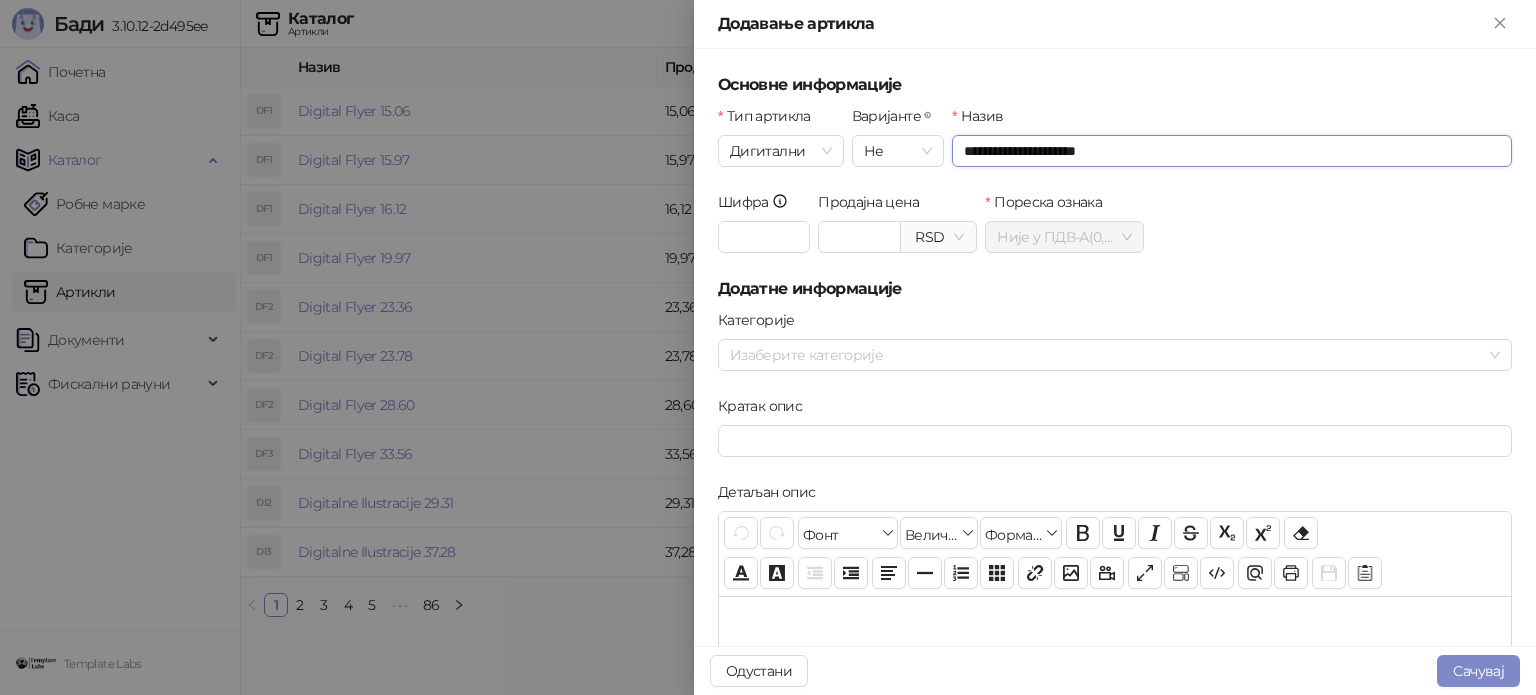 click on "RSD" at bounding box center [938, 237] 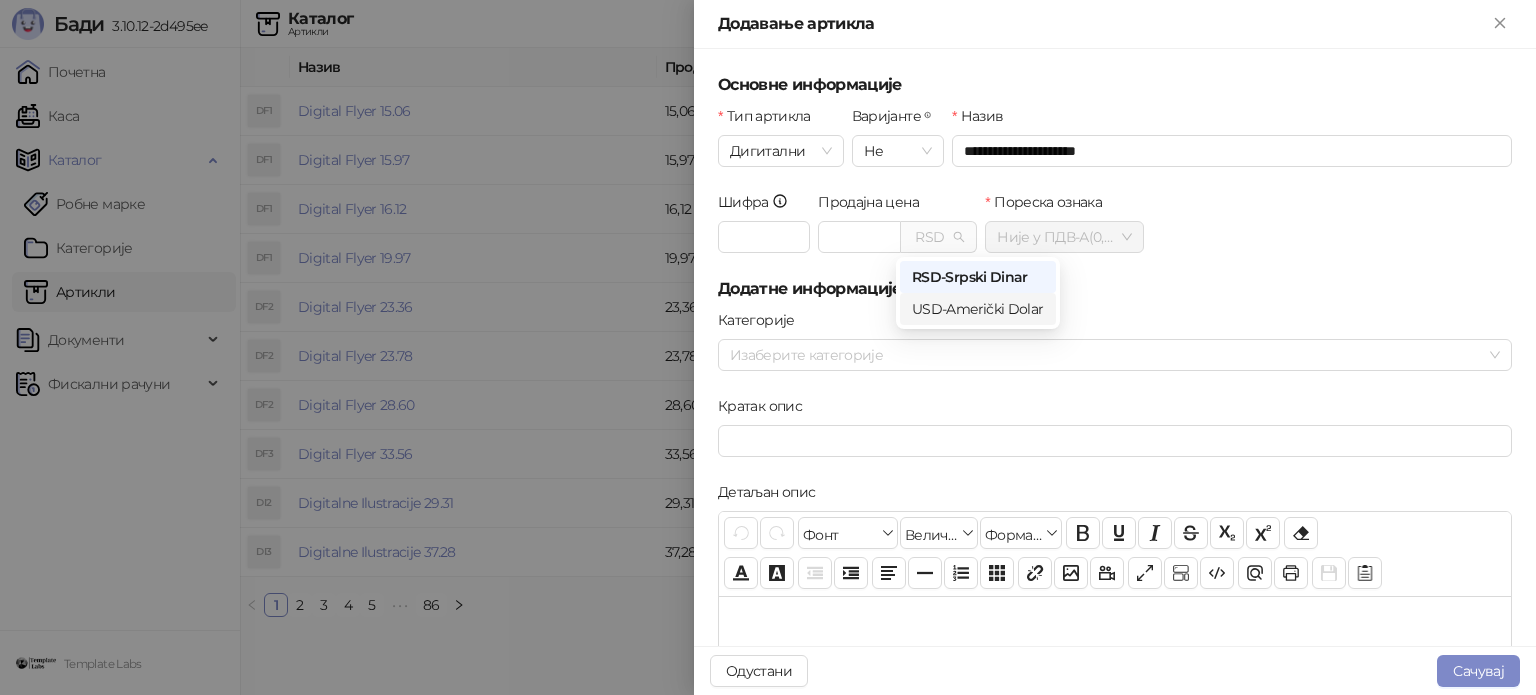 click on "USD  -  Američki Dolar" at bounding box center (978, 309) 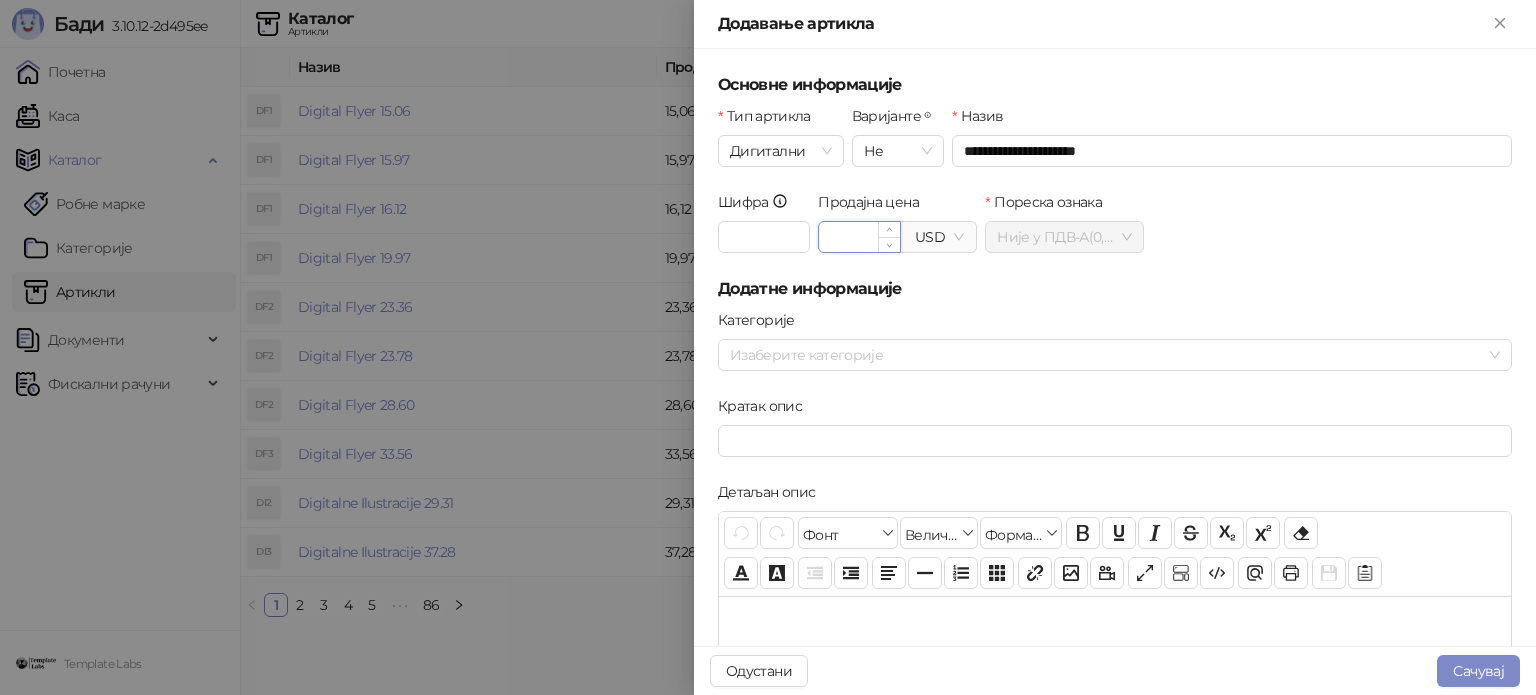 click on "Продајна цена" at bounding box center [859, 237] 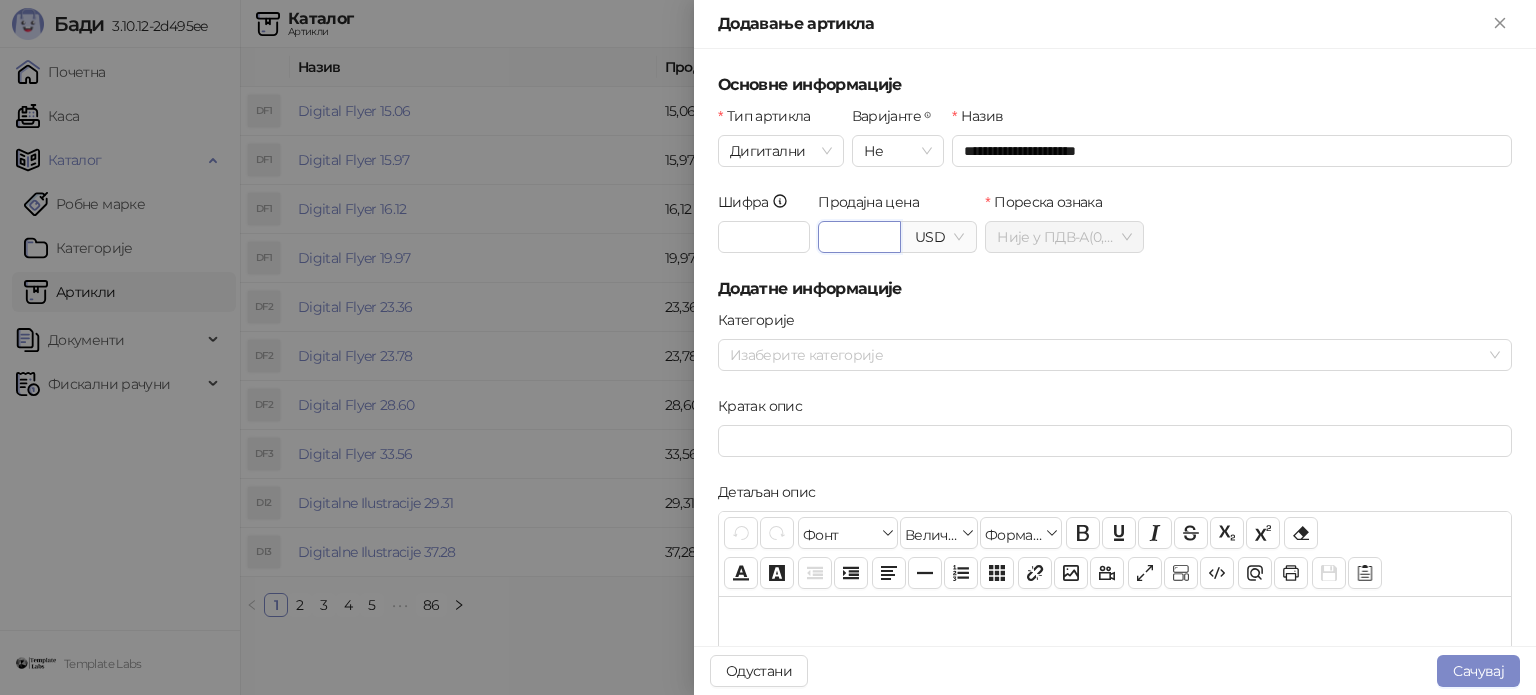 type on "*****" 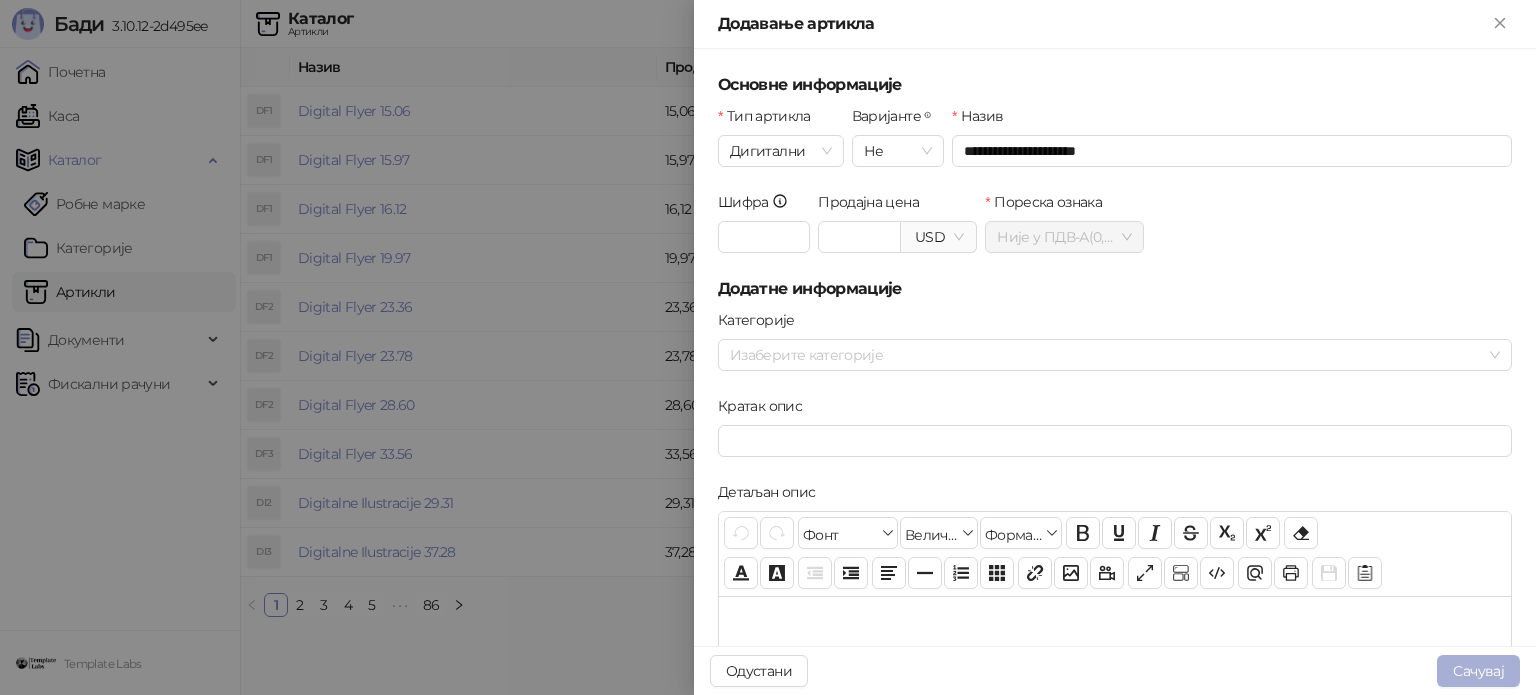 click on "Сачувај" at bounding box center [1478, 671] 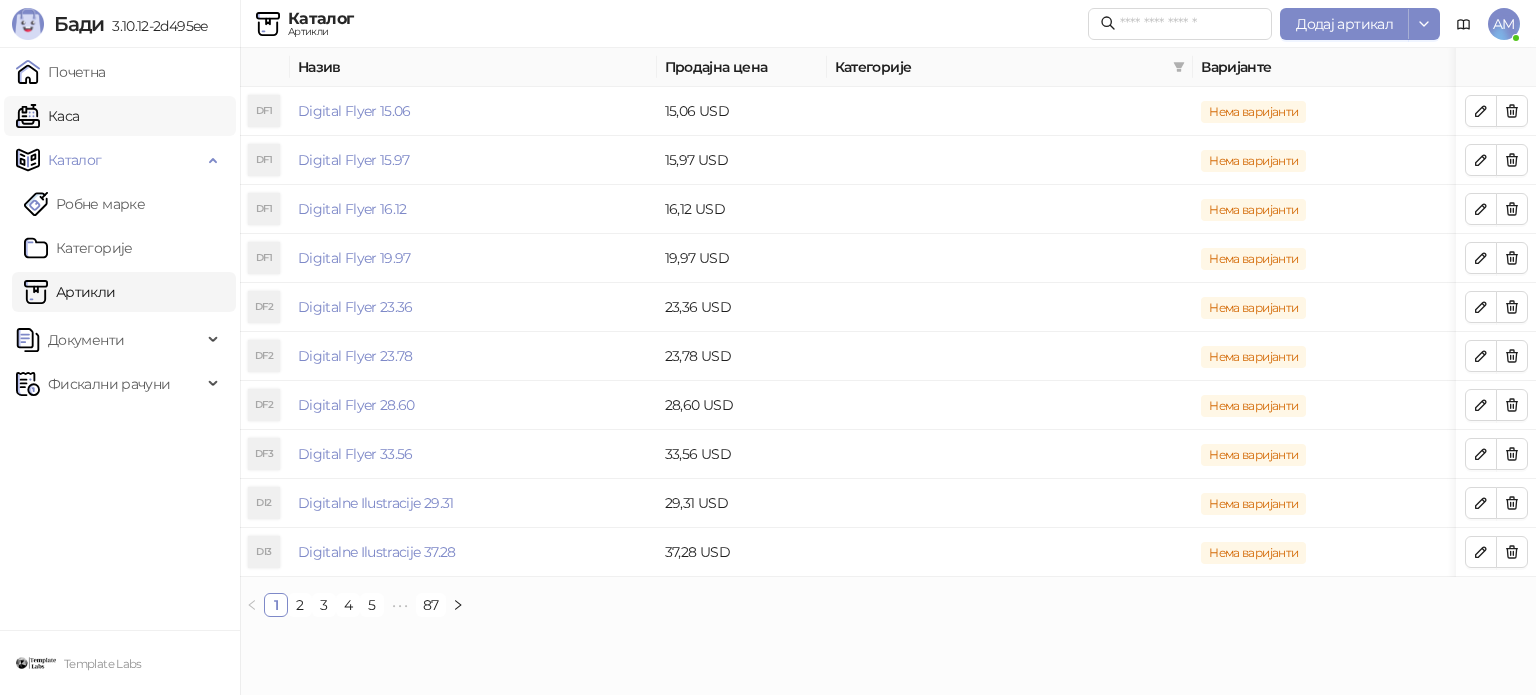 click on "Каса" at bounding box center [47, 116] 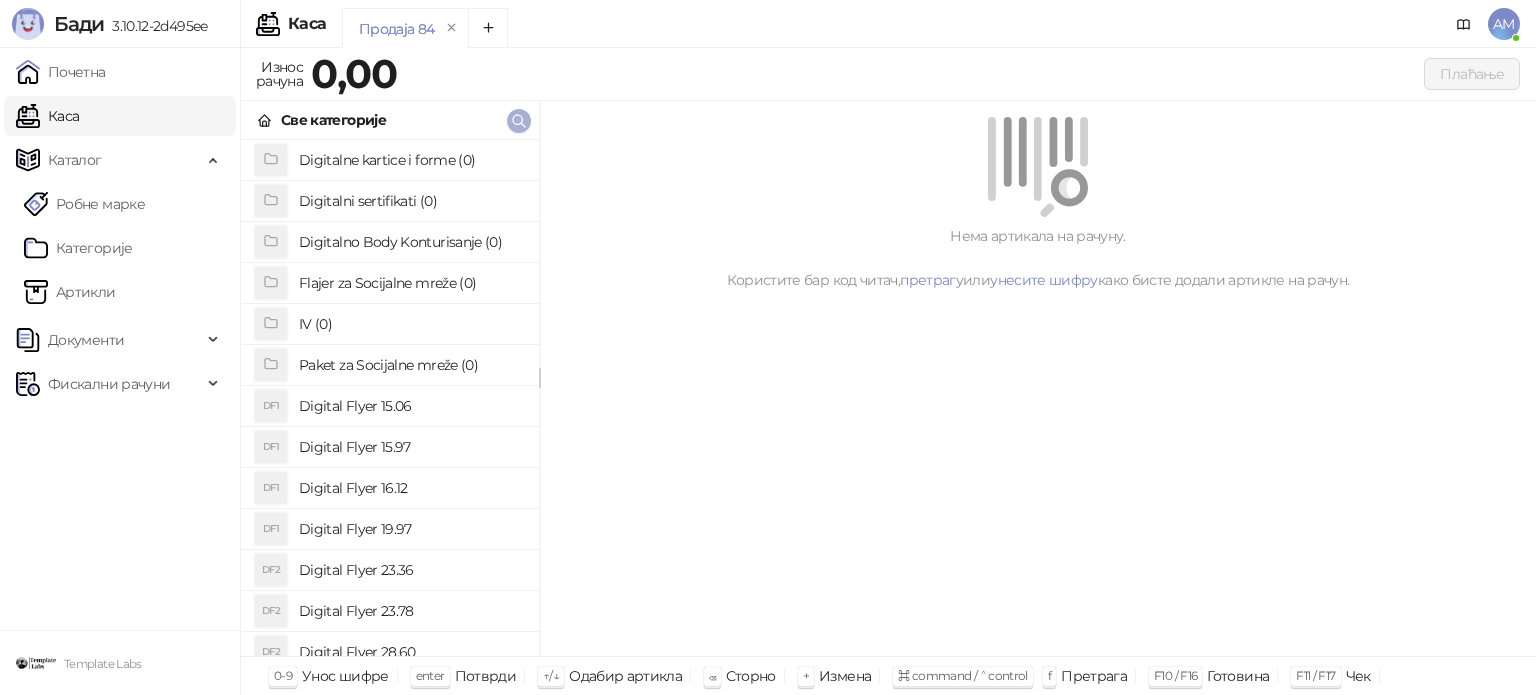 click 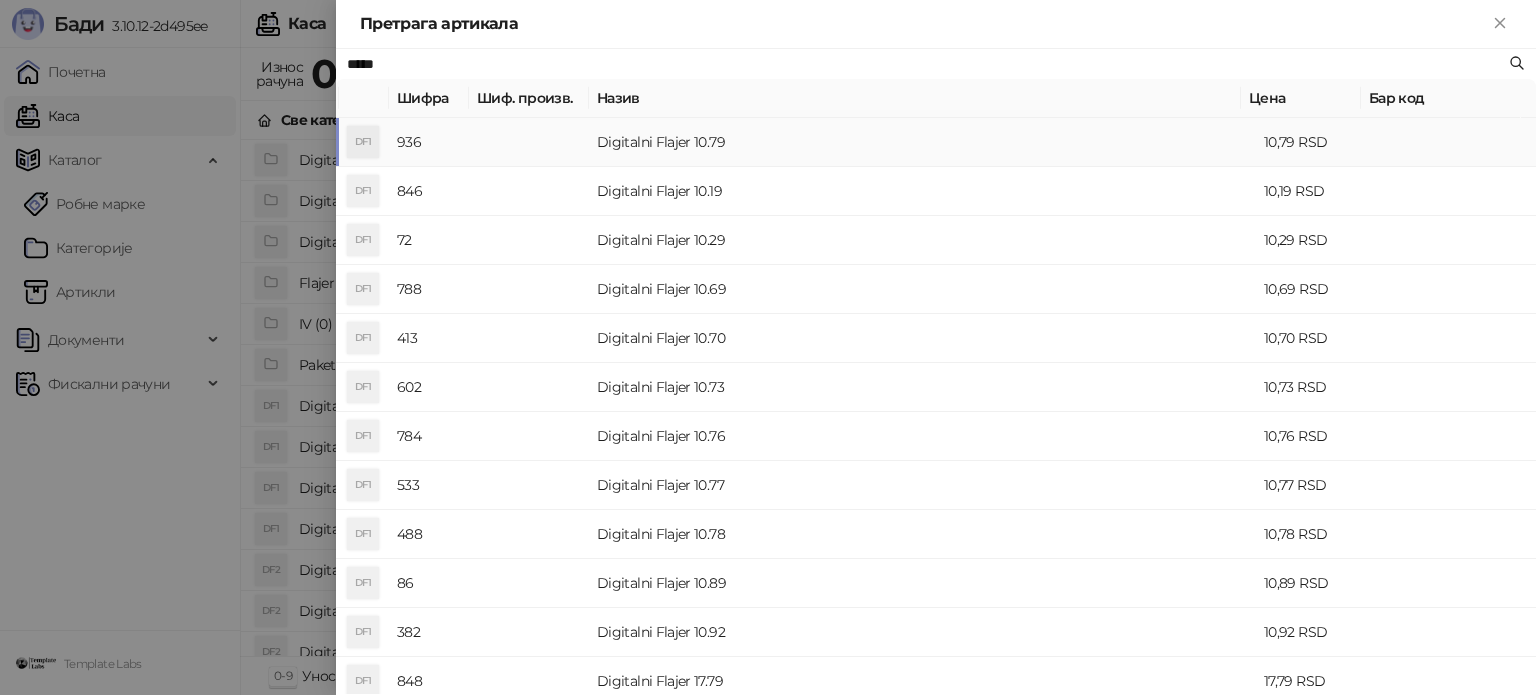 type on "*****" 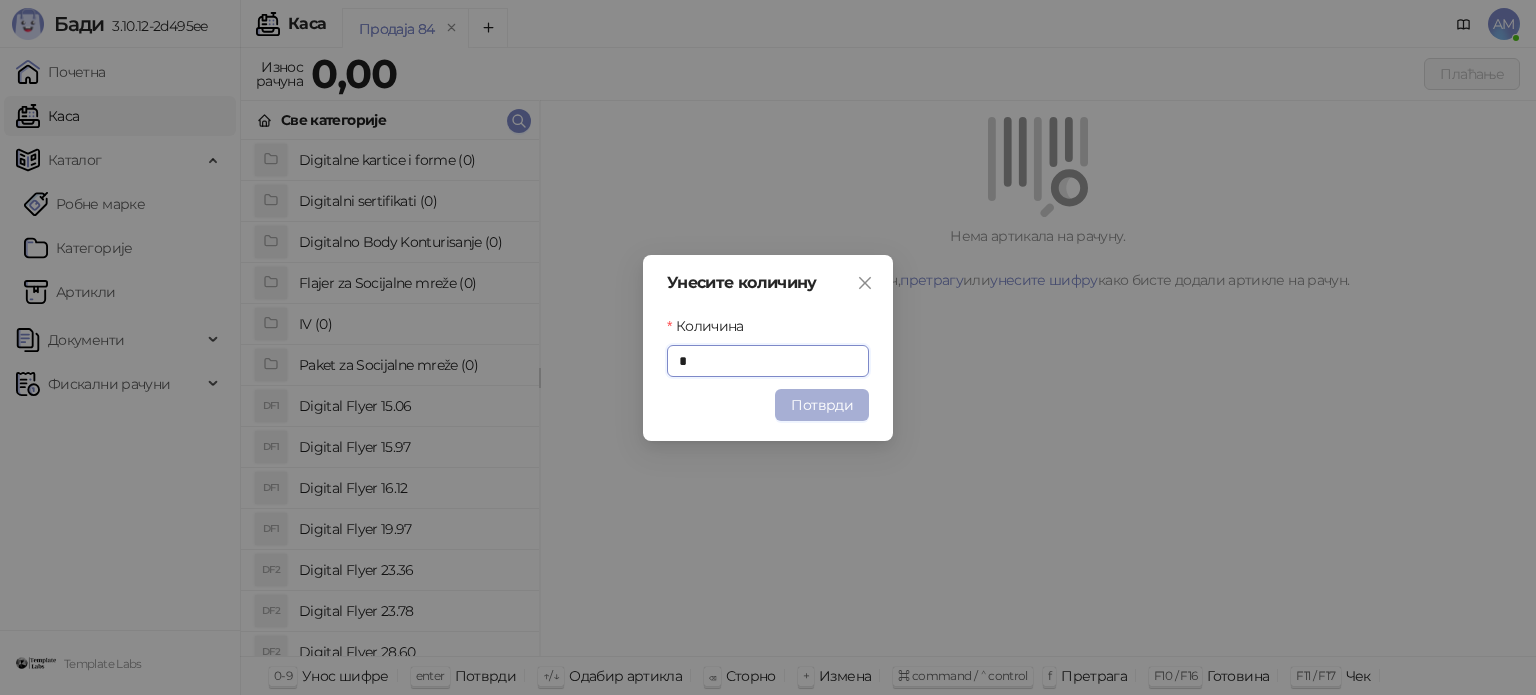 click on "Потврди" at bounding box center (822, 405) 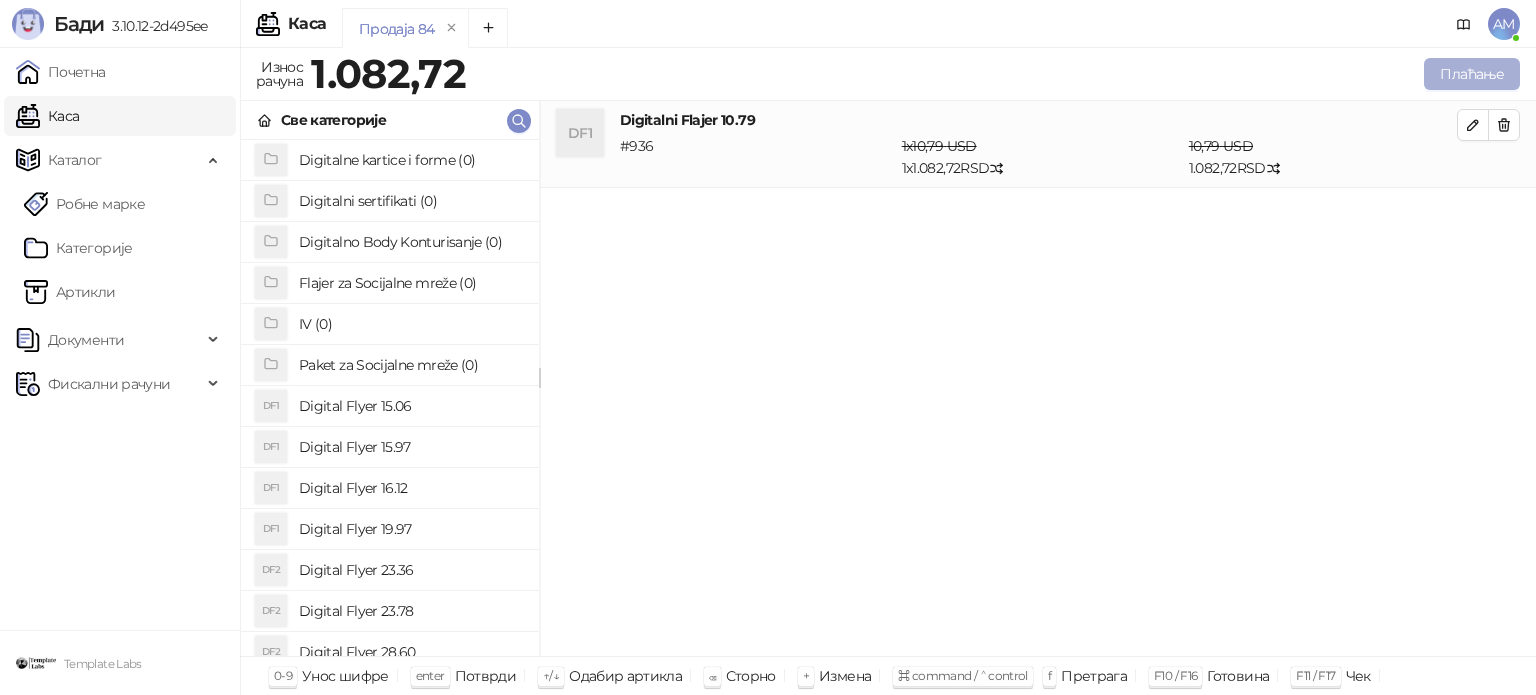 click on "Плаћање" at bounding box center [1472, 74] 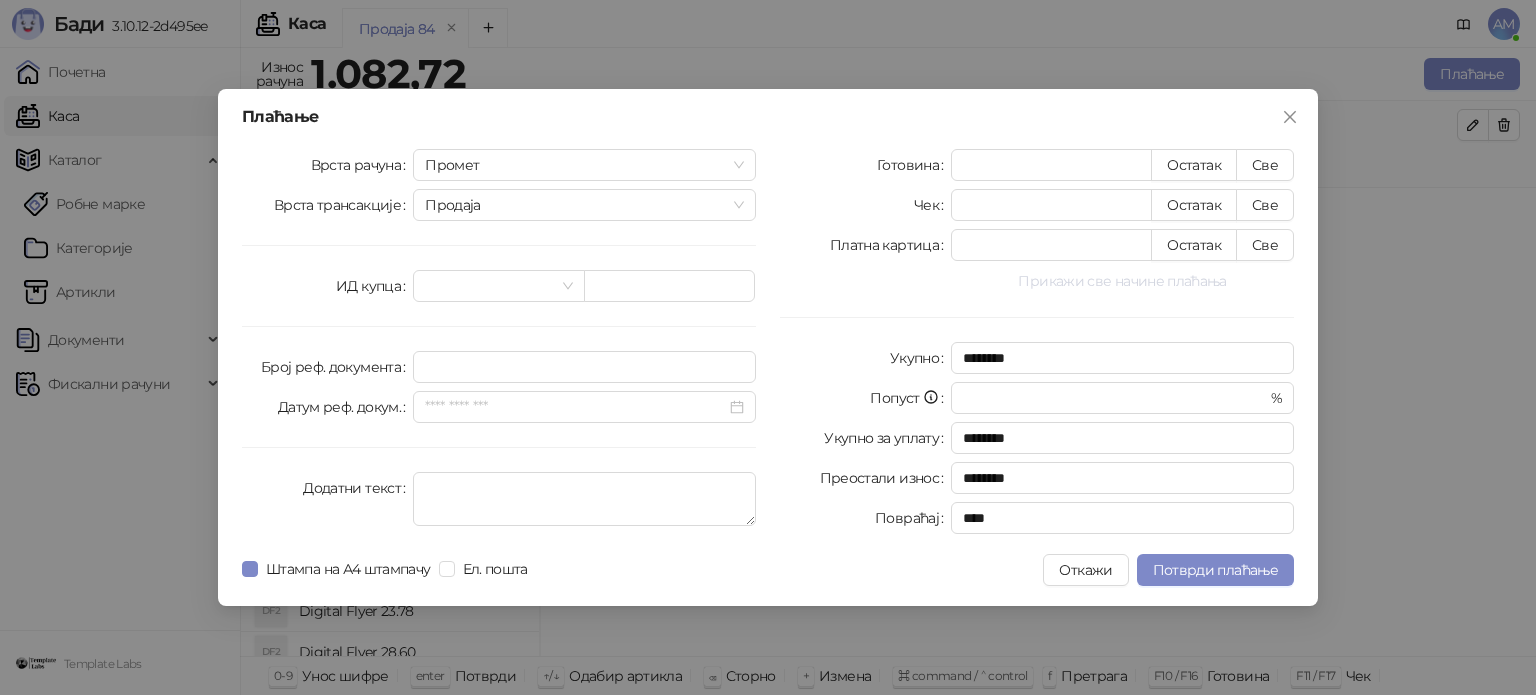 click on "Прикажи све начине плаћања" at bounding box center [1122, 281] 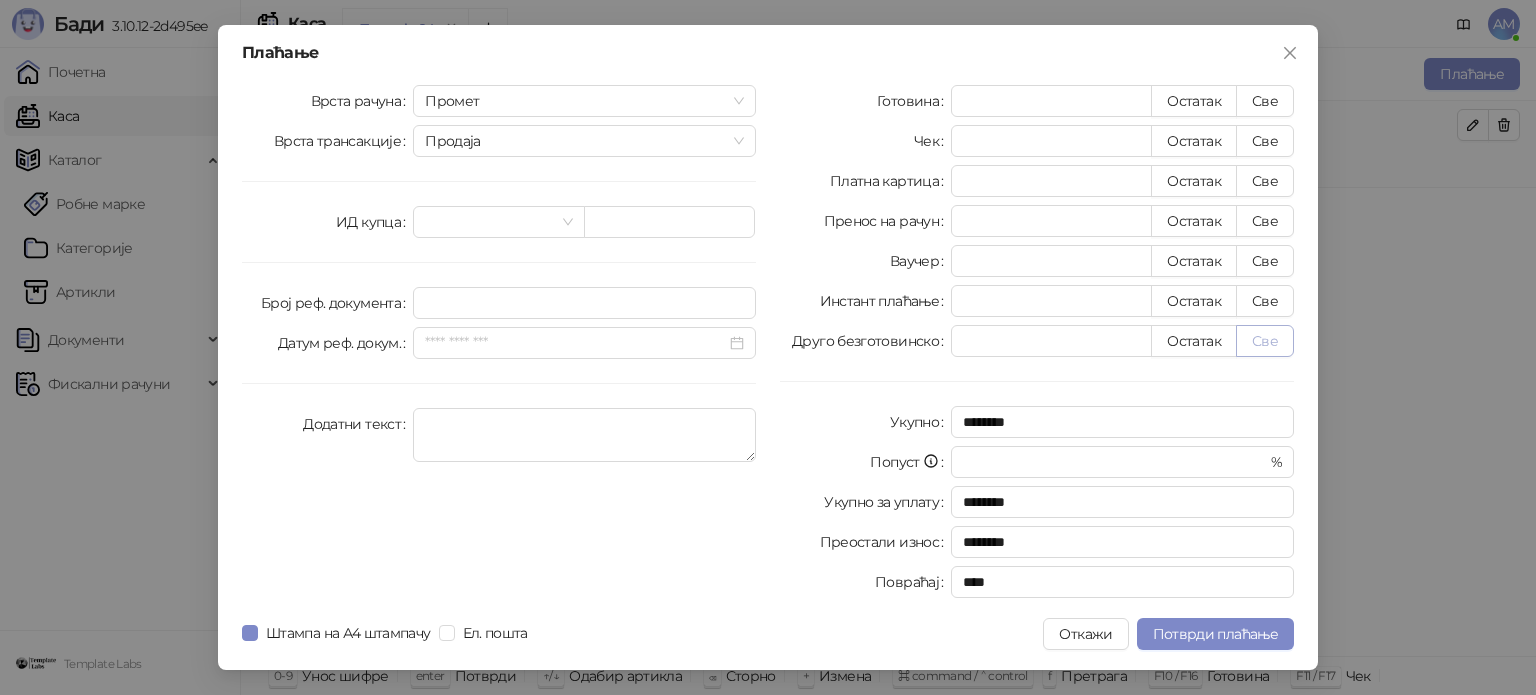 click on "Све" at bounding box center [1265, 341] 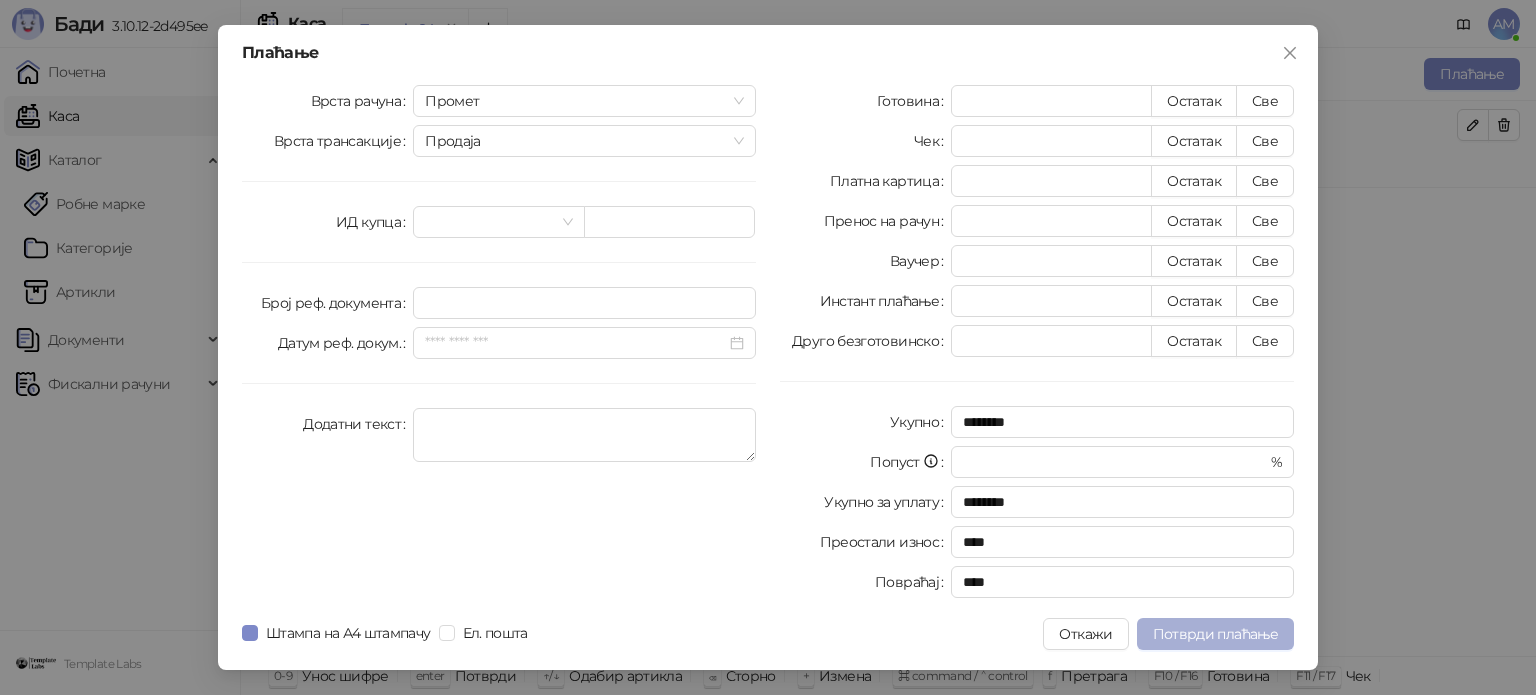 click on "Потврди плаћање" at bounding box center (1215, 634) 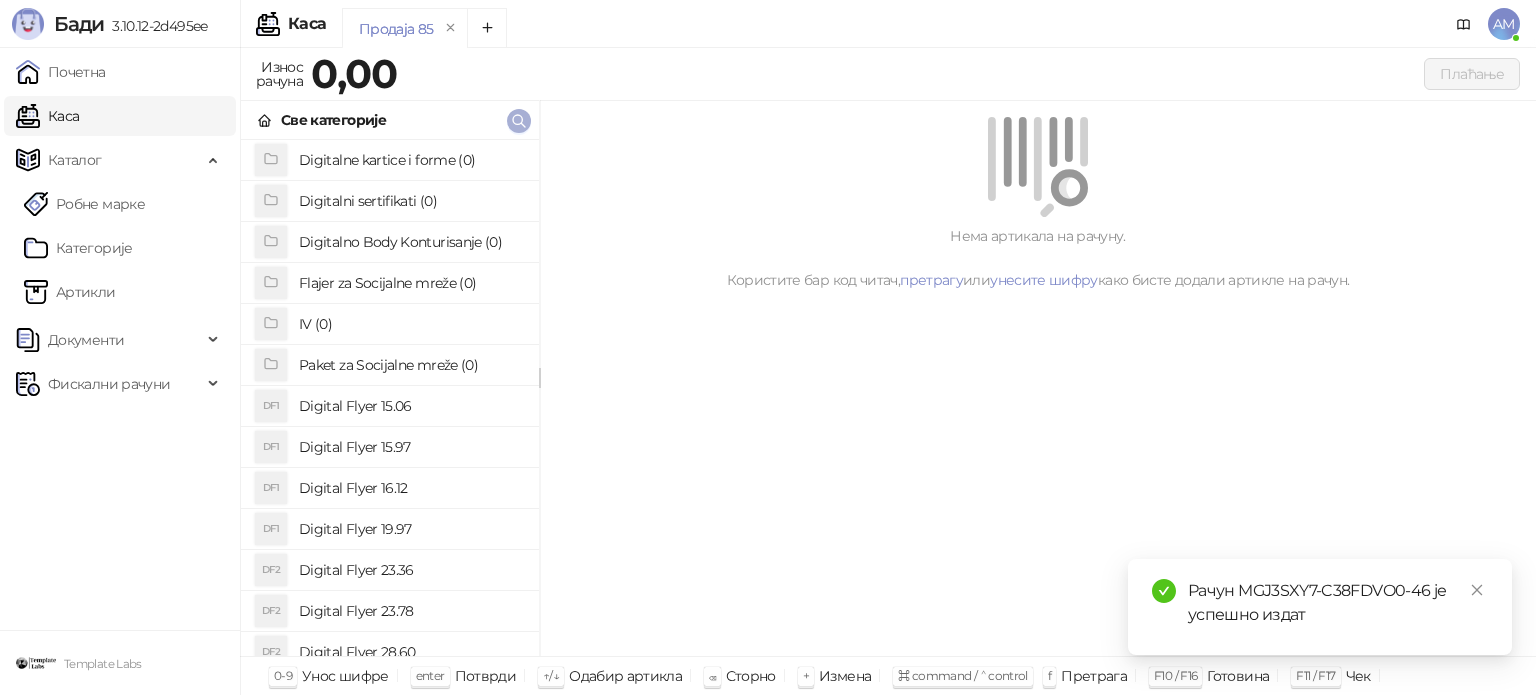 click 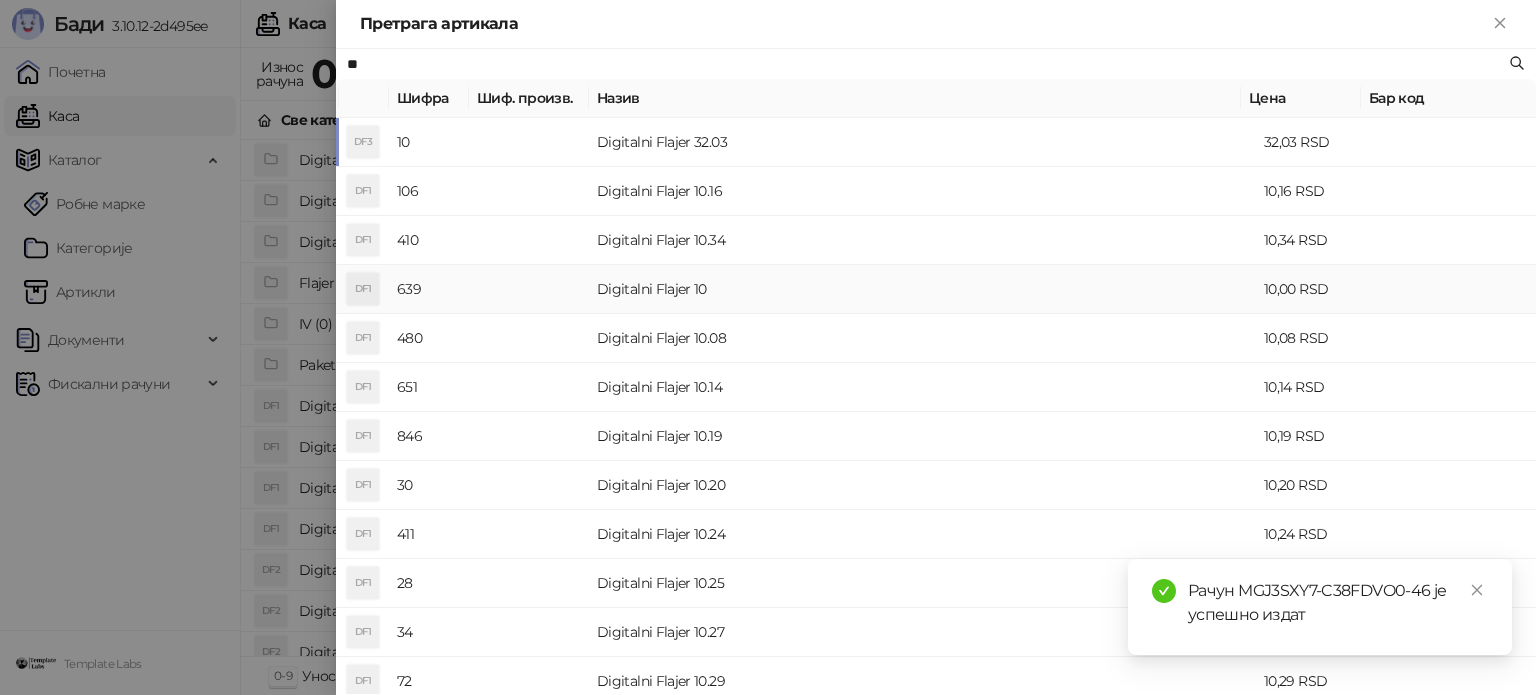 type on "**" 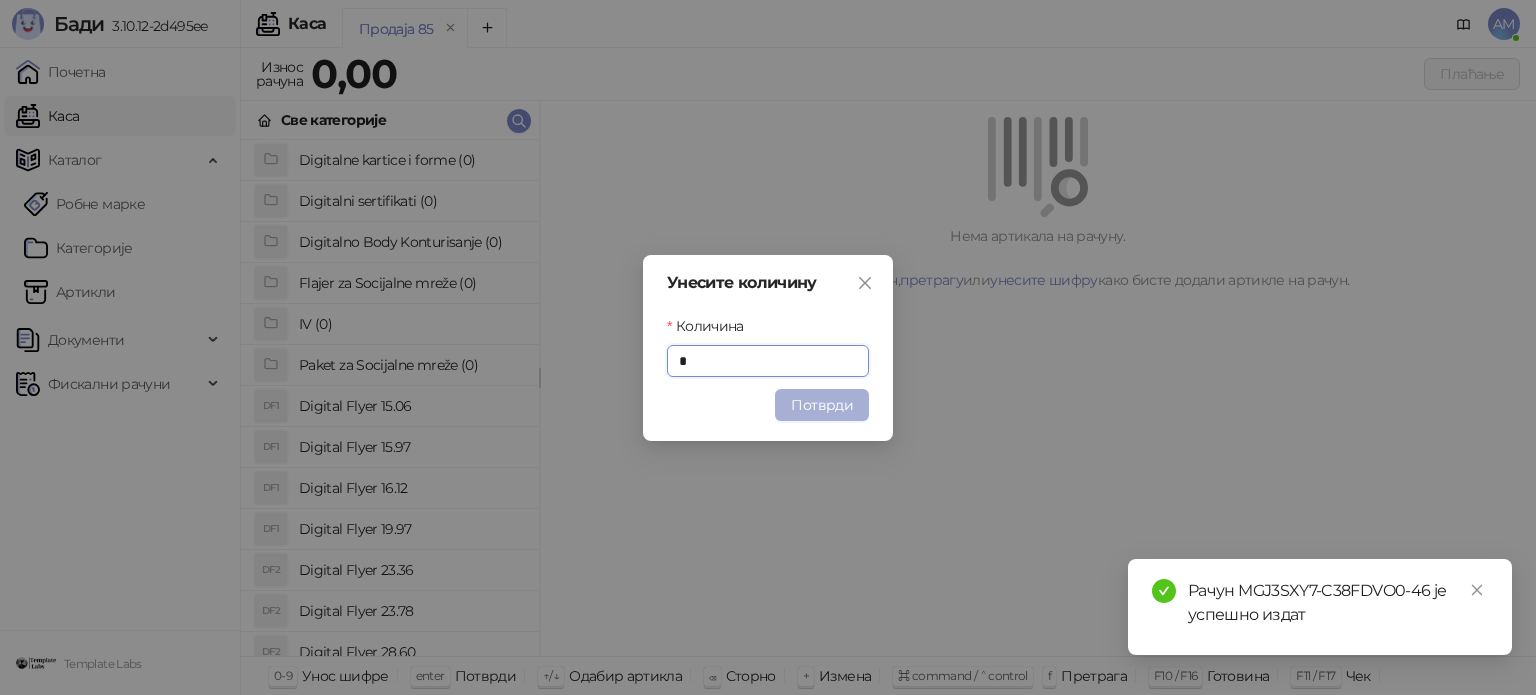 click on "Потврди" at bounding box center [822, 405] 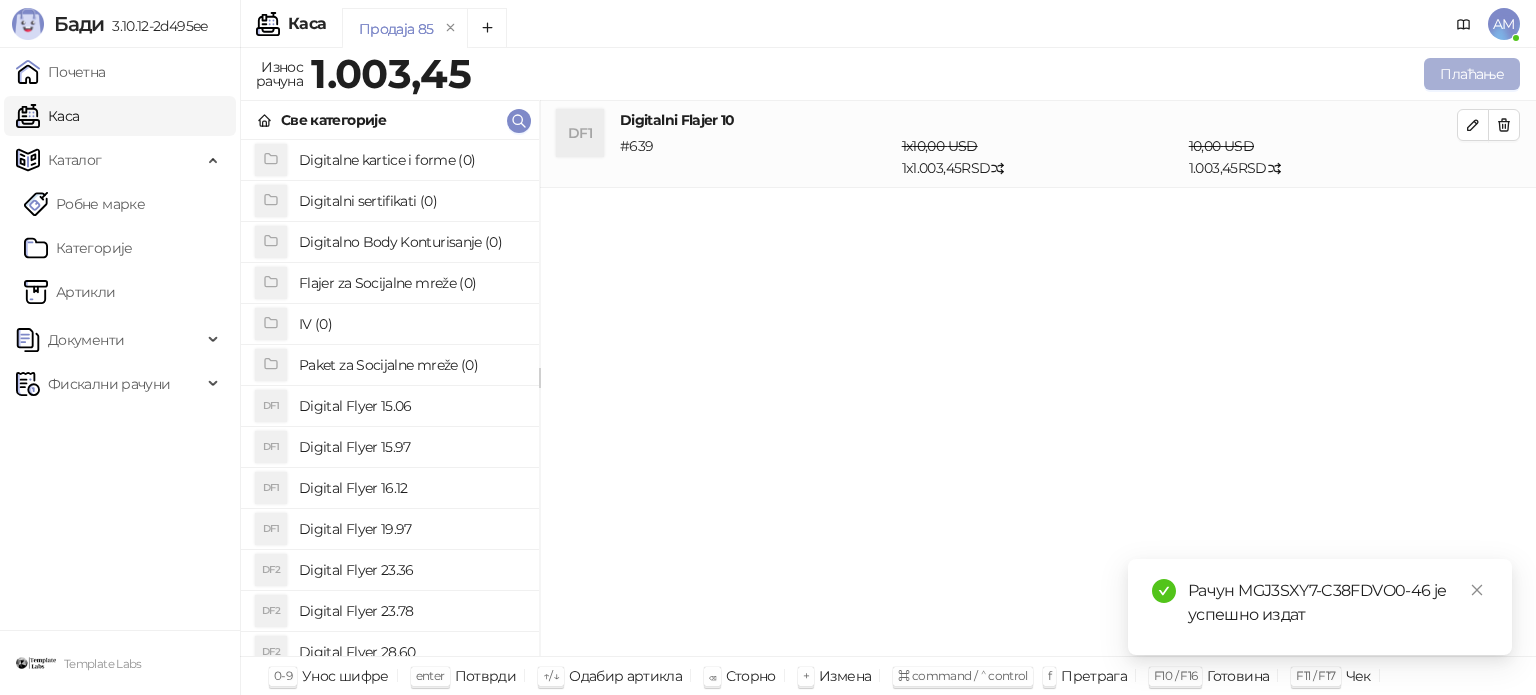 click on "Плаћање" at bounding box center [1472, 74] 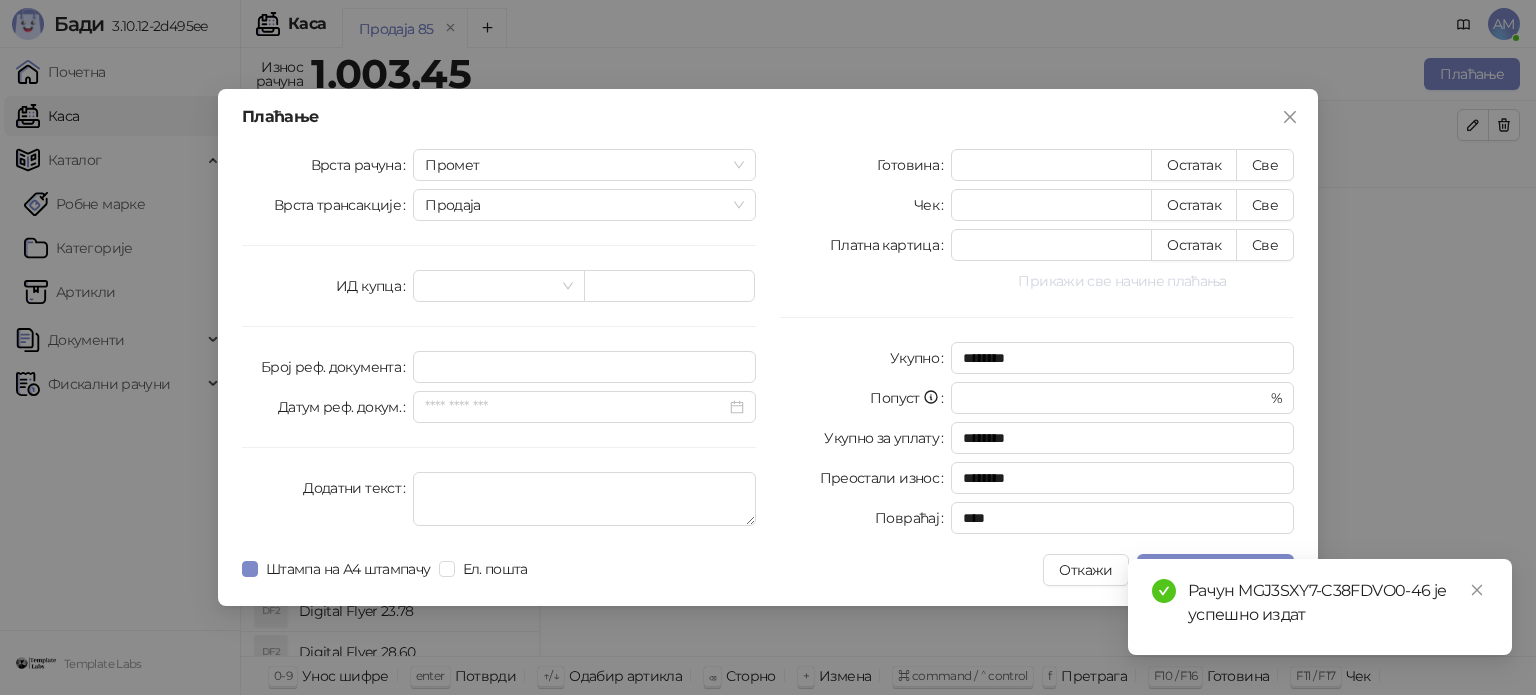 click on "Прикажи све начине плаћања" at bounding box center (1122, 281) 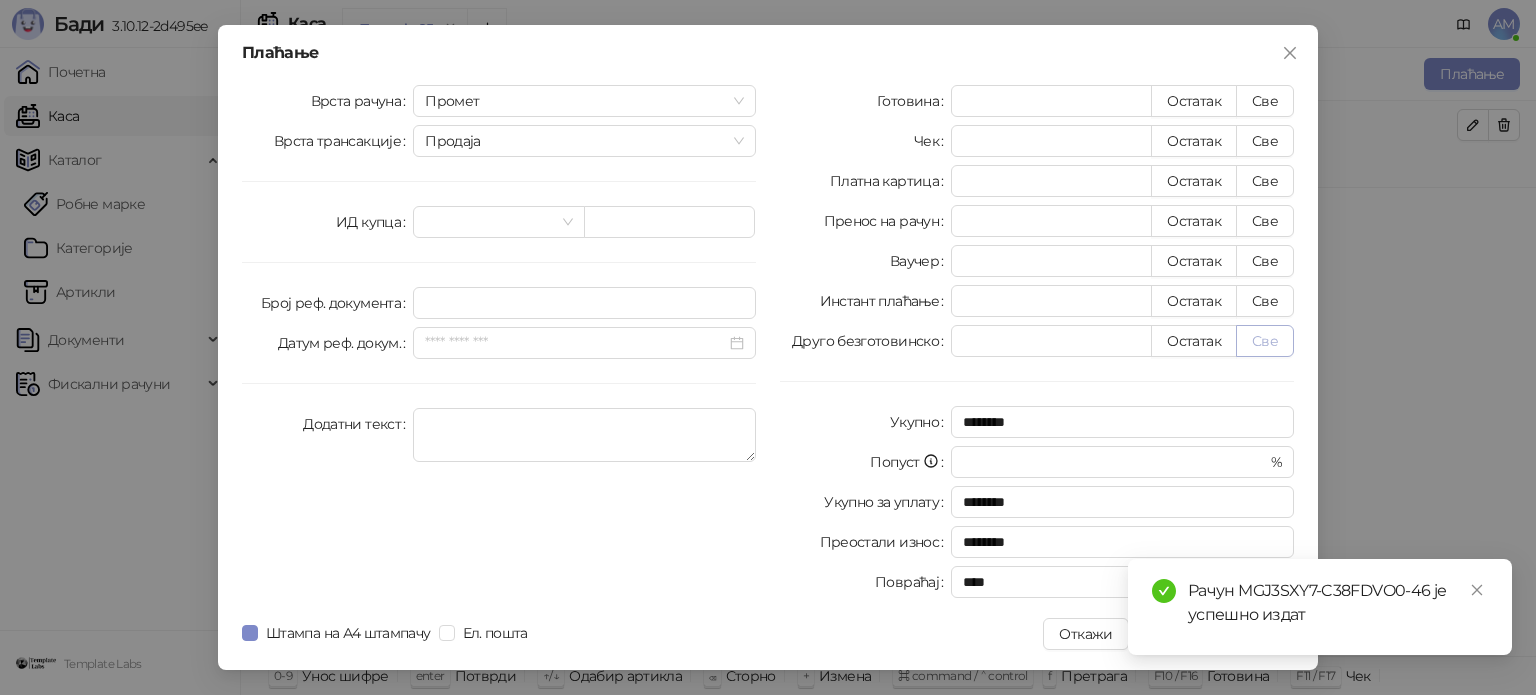 click on "Све" at bounding box center [1265, 341] 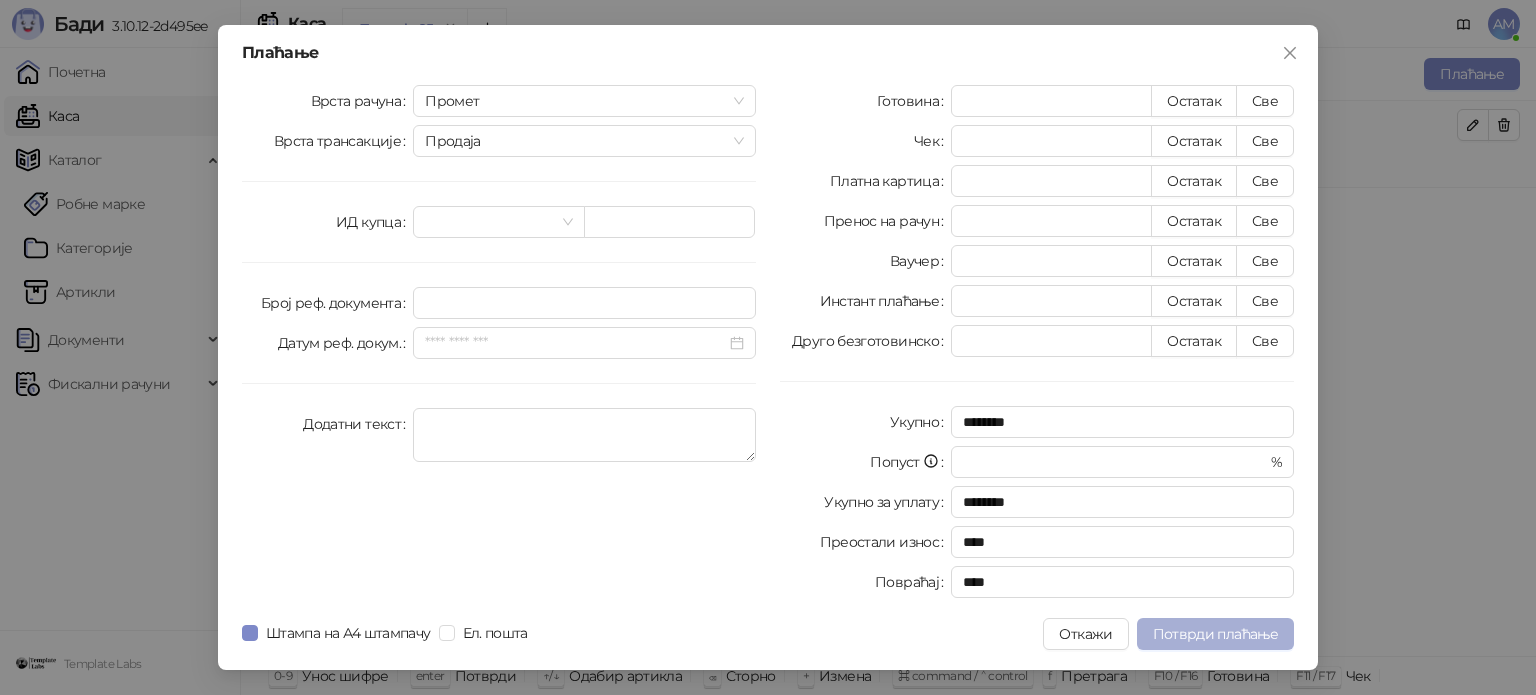 click on "Потврди плаћање" at bounding box center (1215, 634) 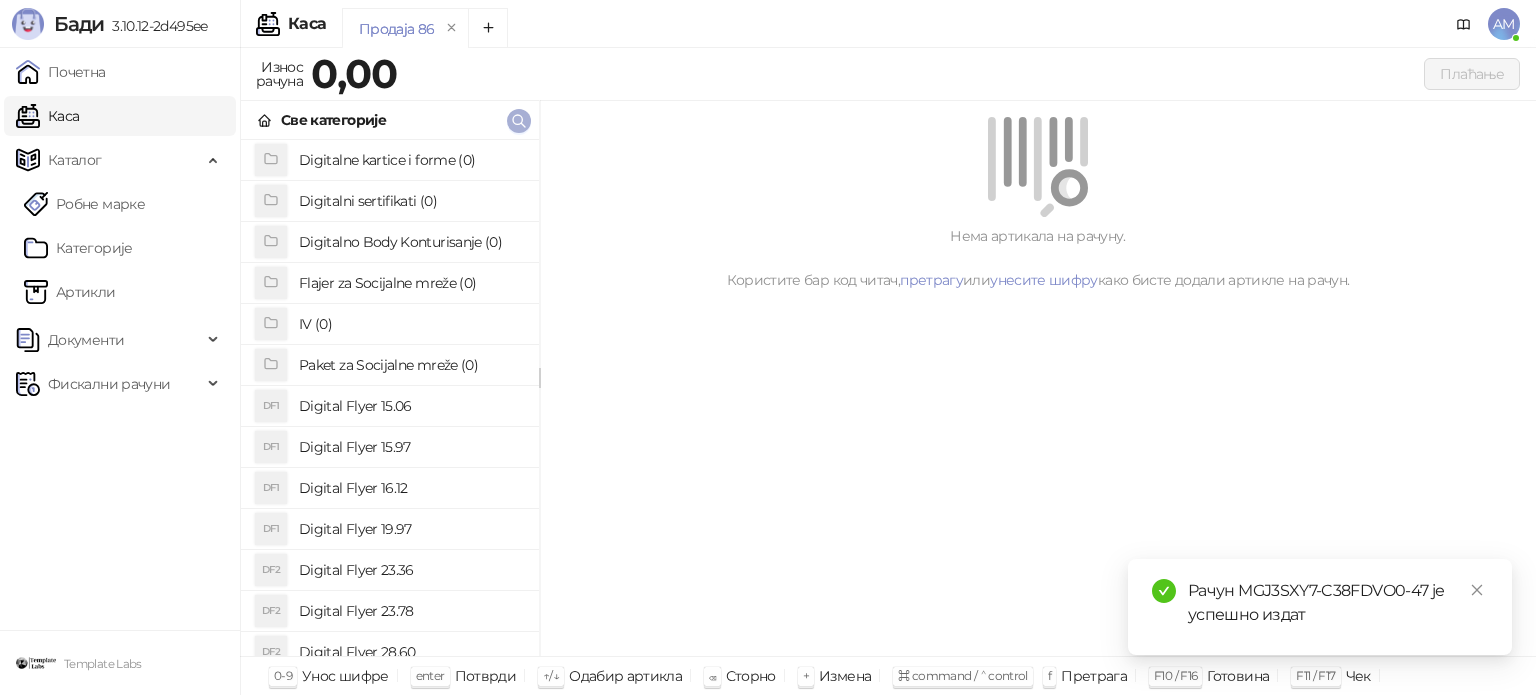click 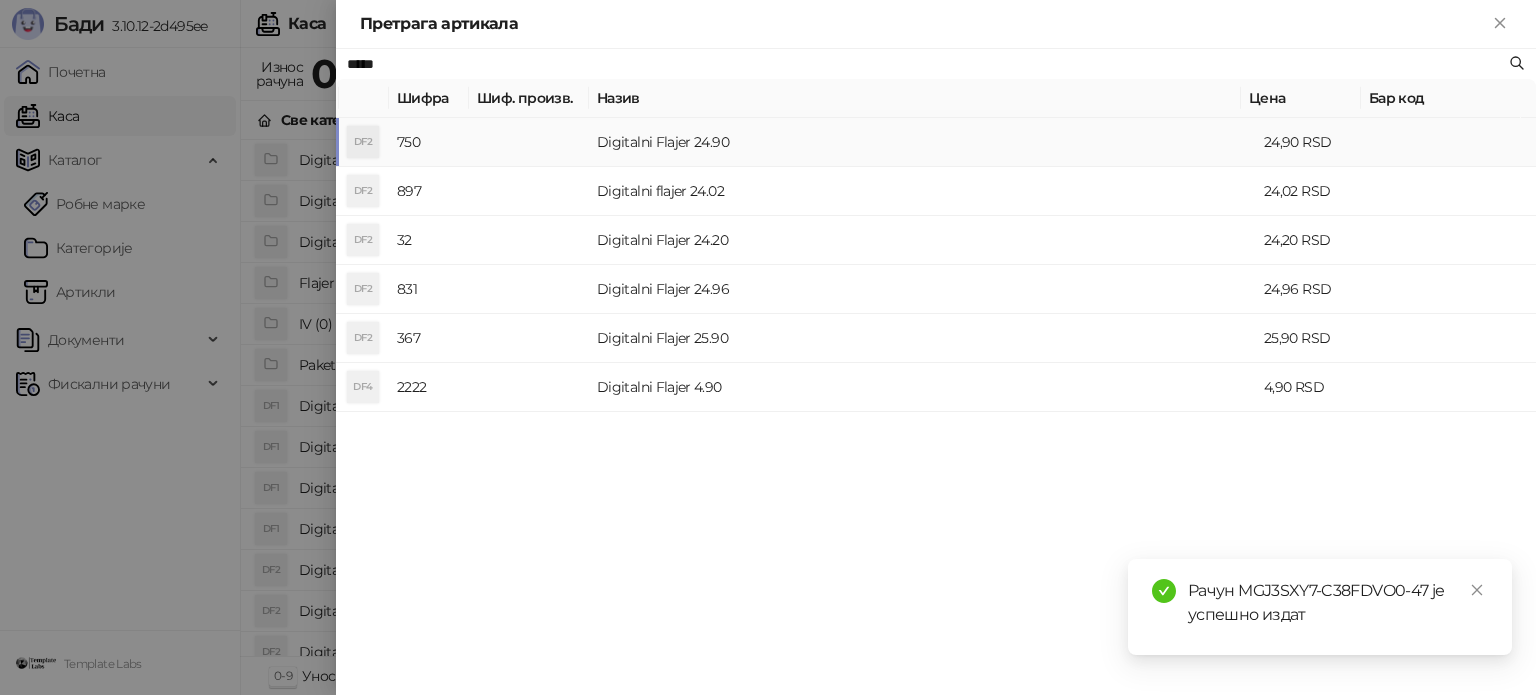 type on "*****" 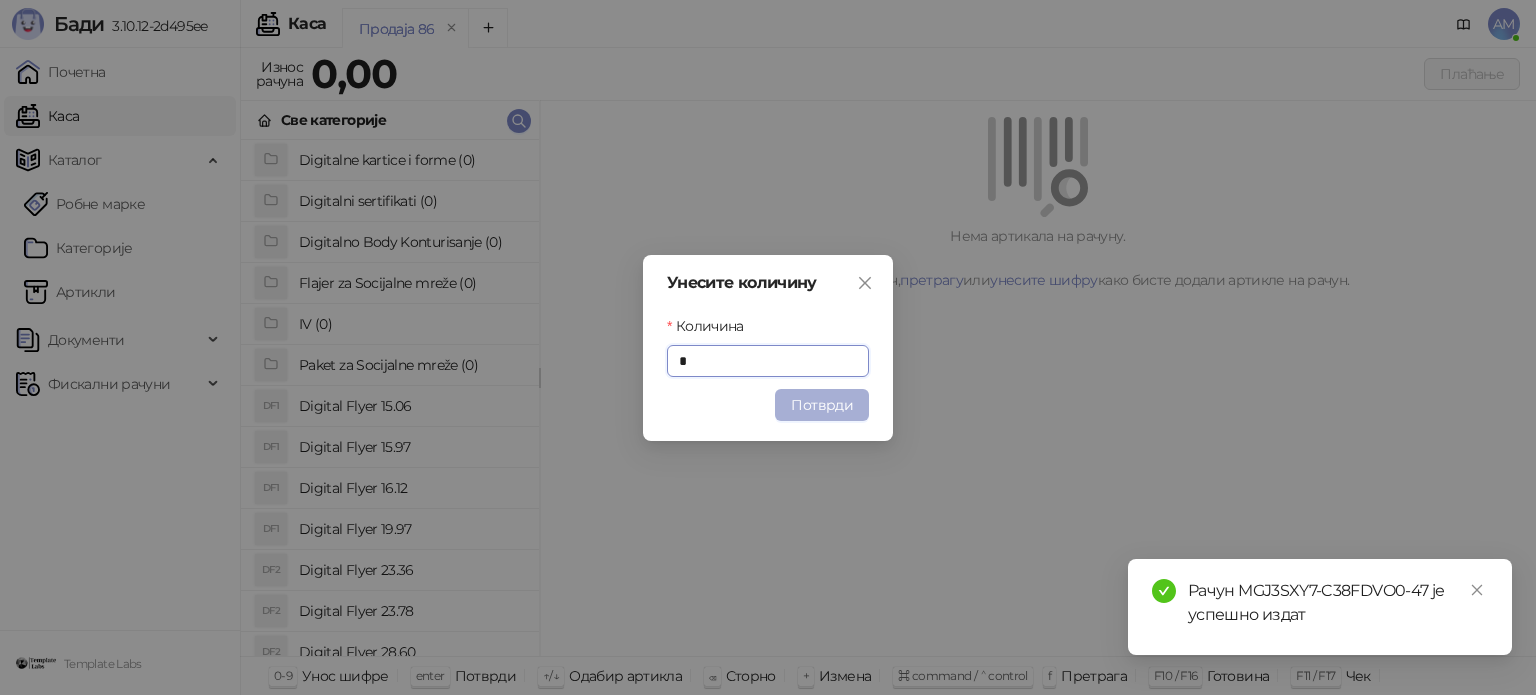 click on "Потврди" at bounding box center [822, 405] 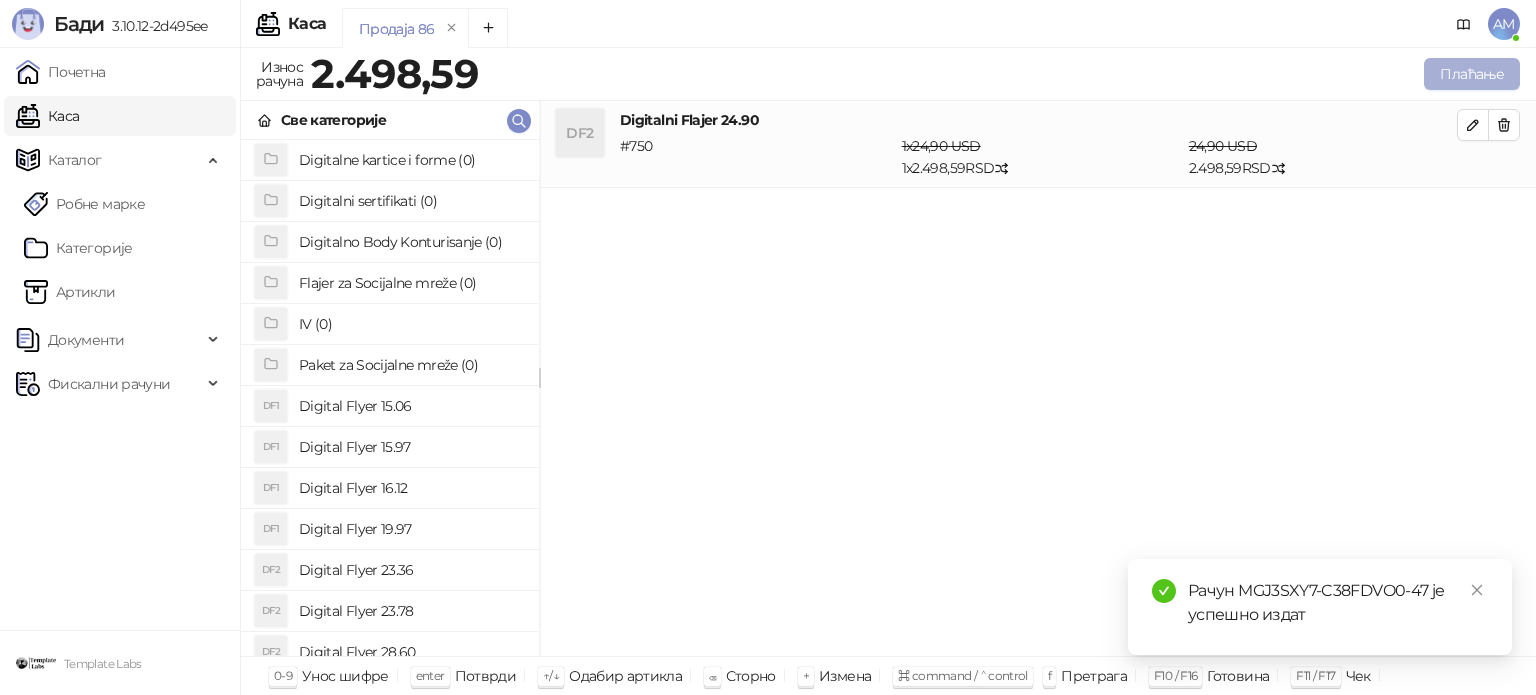 click on "Плаћање" at bounding box center (1472, 74) 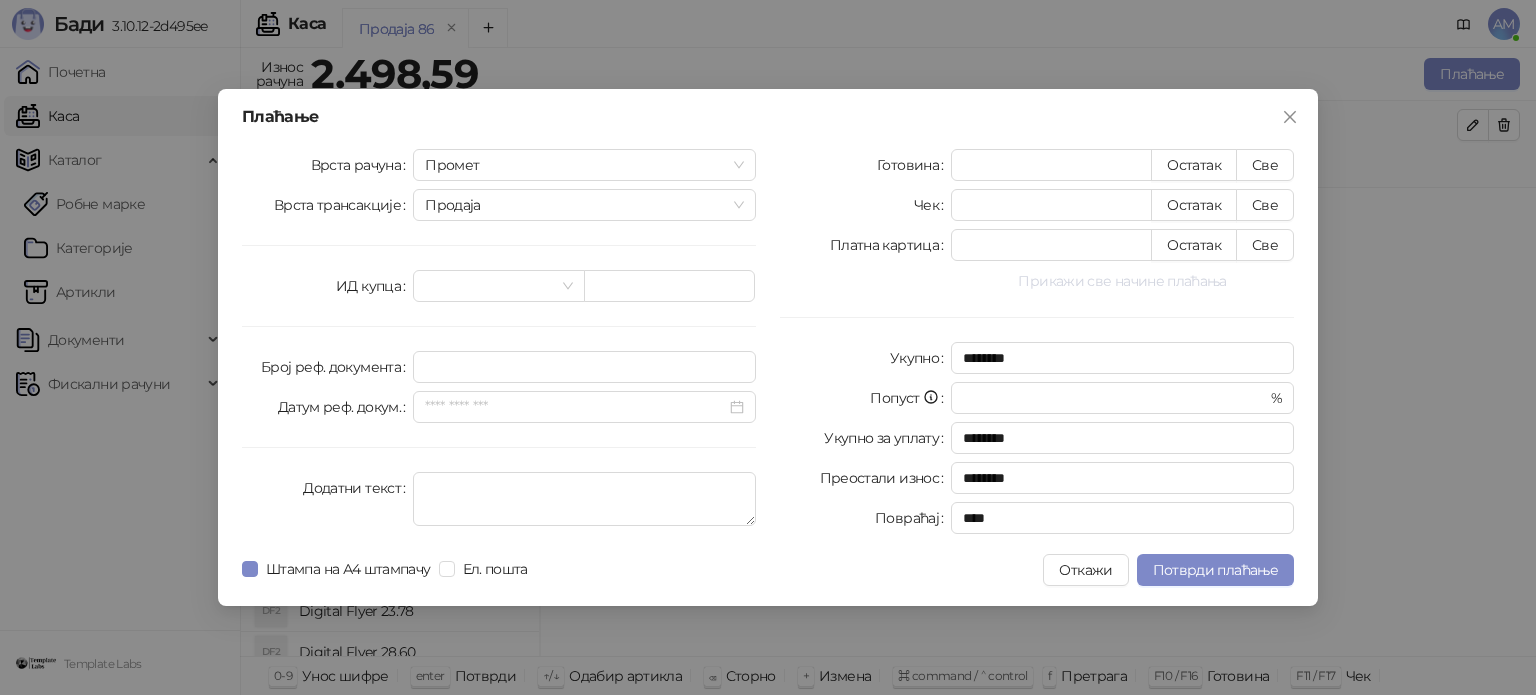 click on "Прикажи све начине плаћања" at bounding box center (1122, 281) 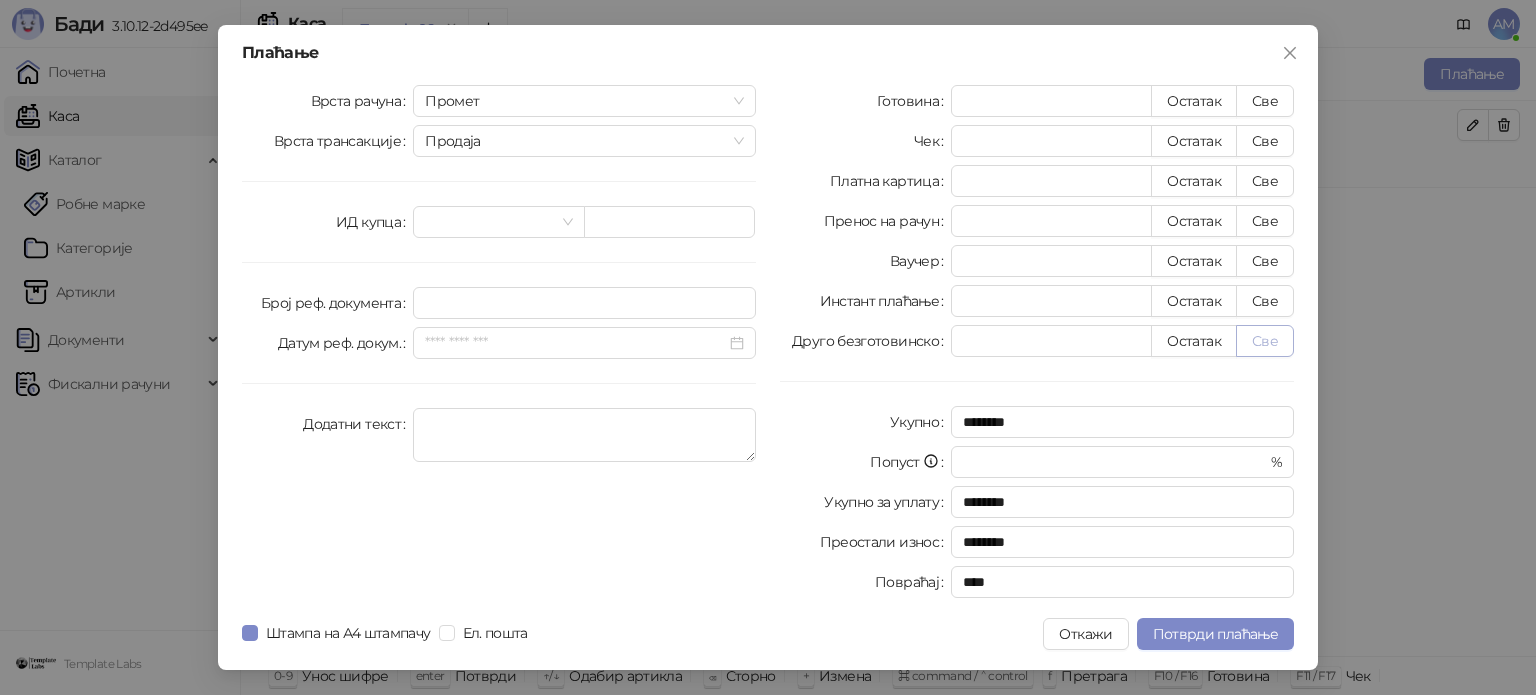 click on "Све" at bounding box center [1265, 341] 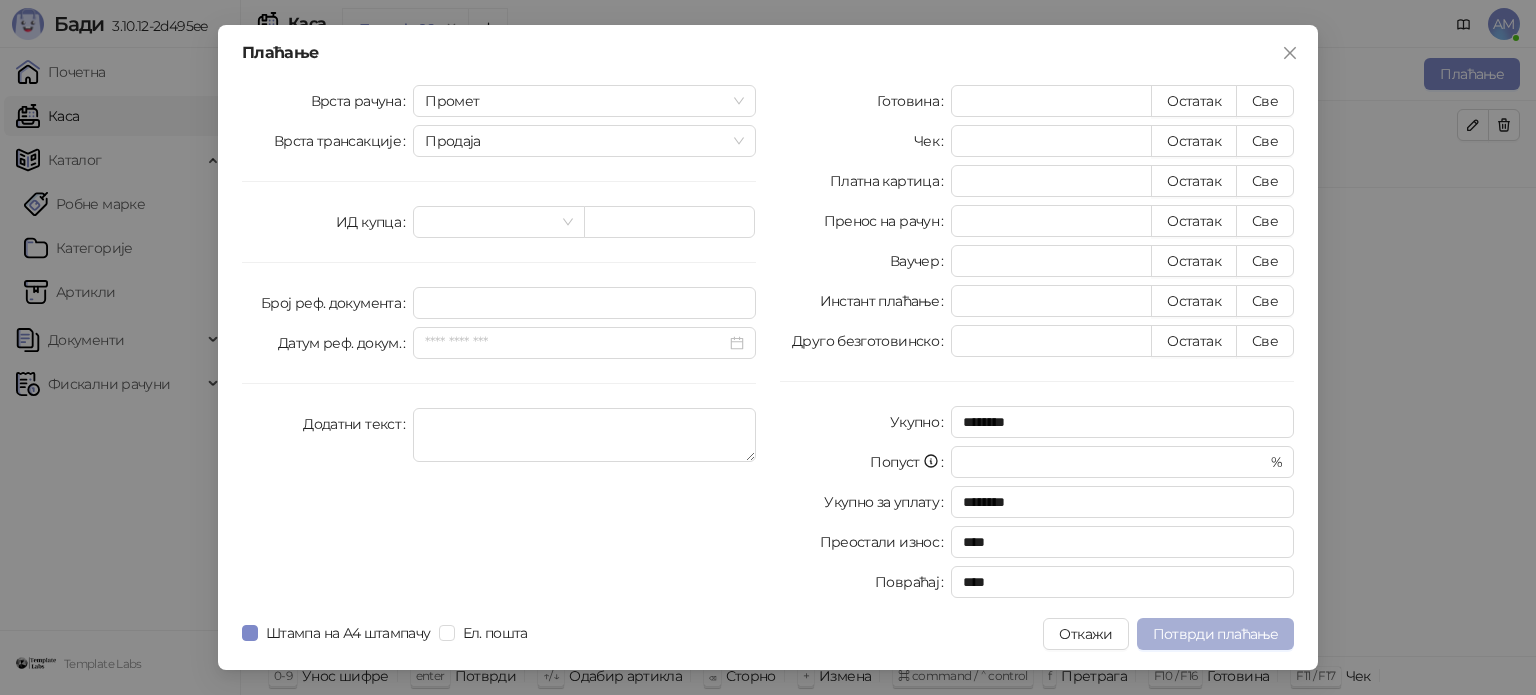 click on "Потврди плаћање" at bounding box center [1215, 634] 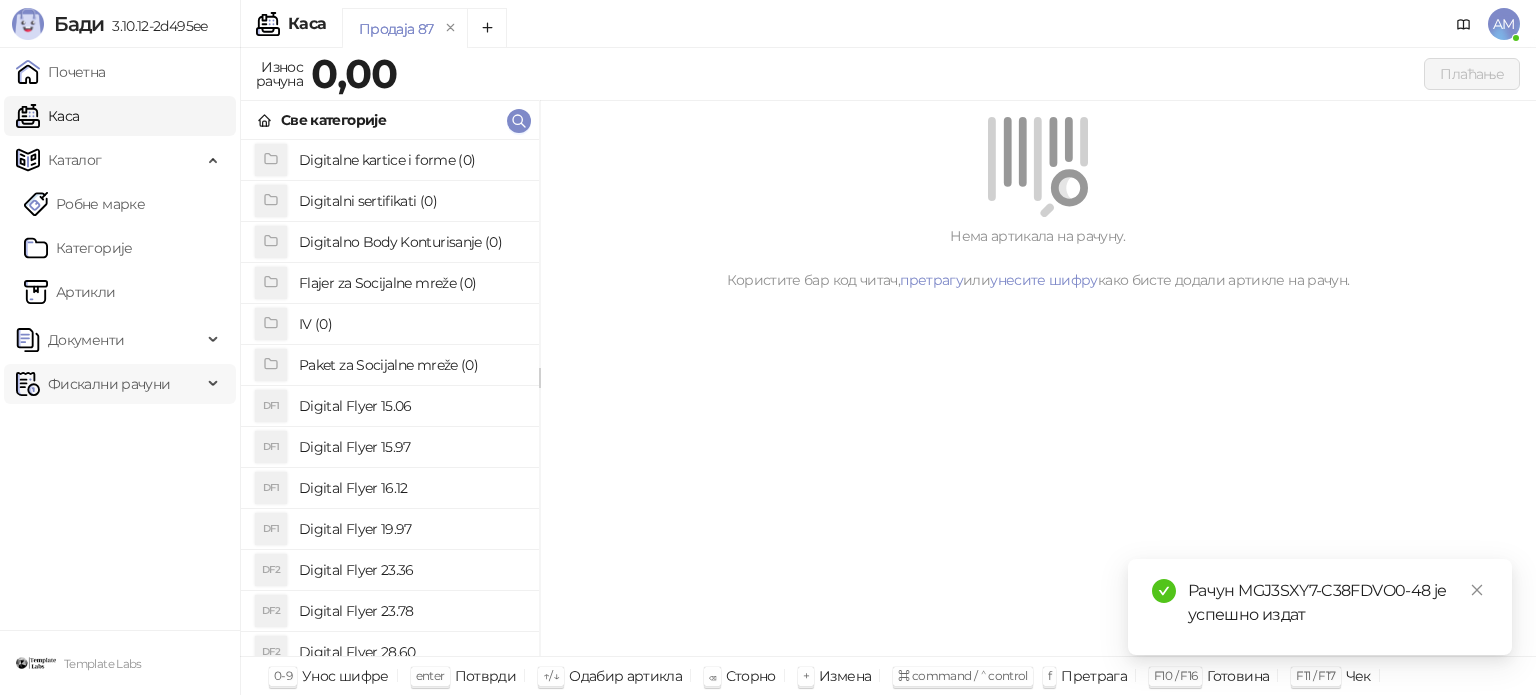 click on "Фискални рачуни" at bounding box center [109, 384] 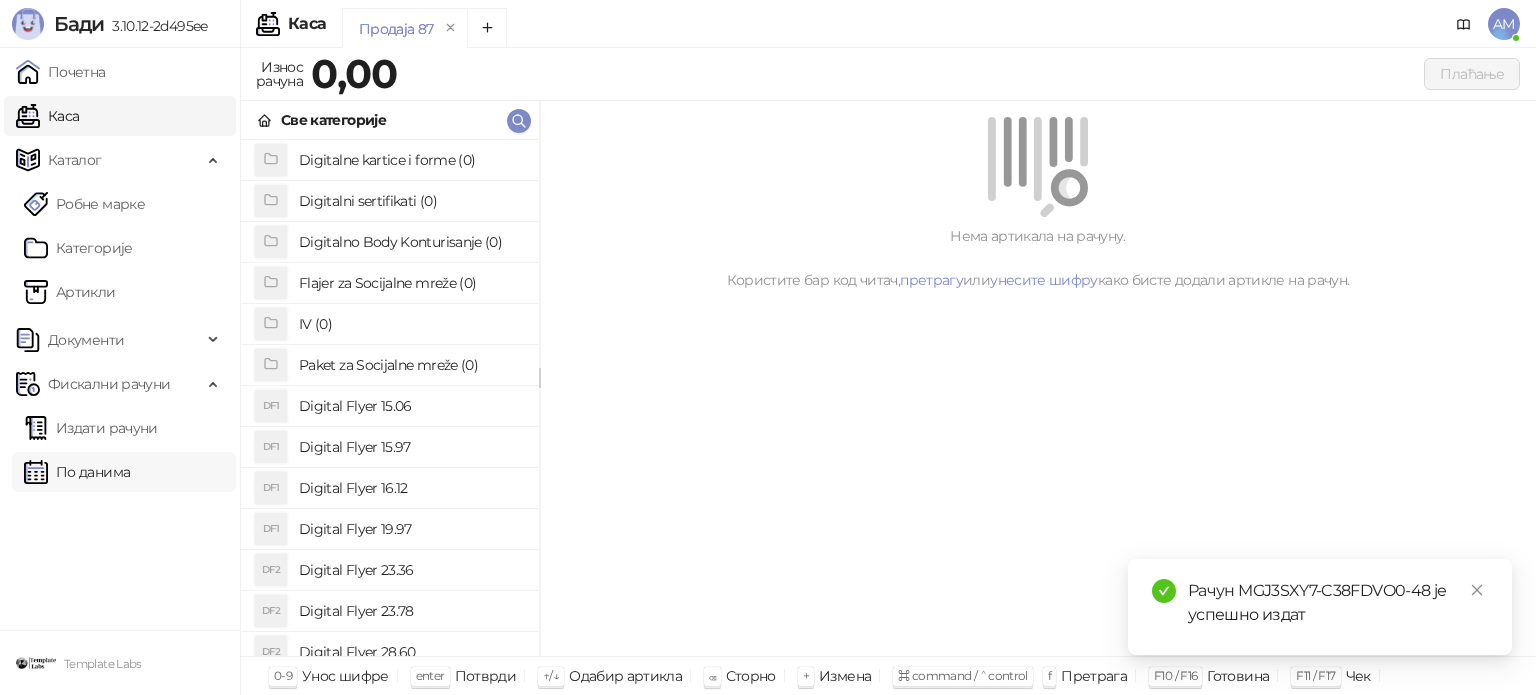 click on "По данима" at bounding box center [77, 472] 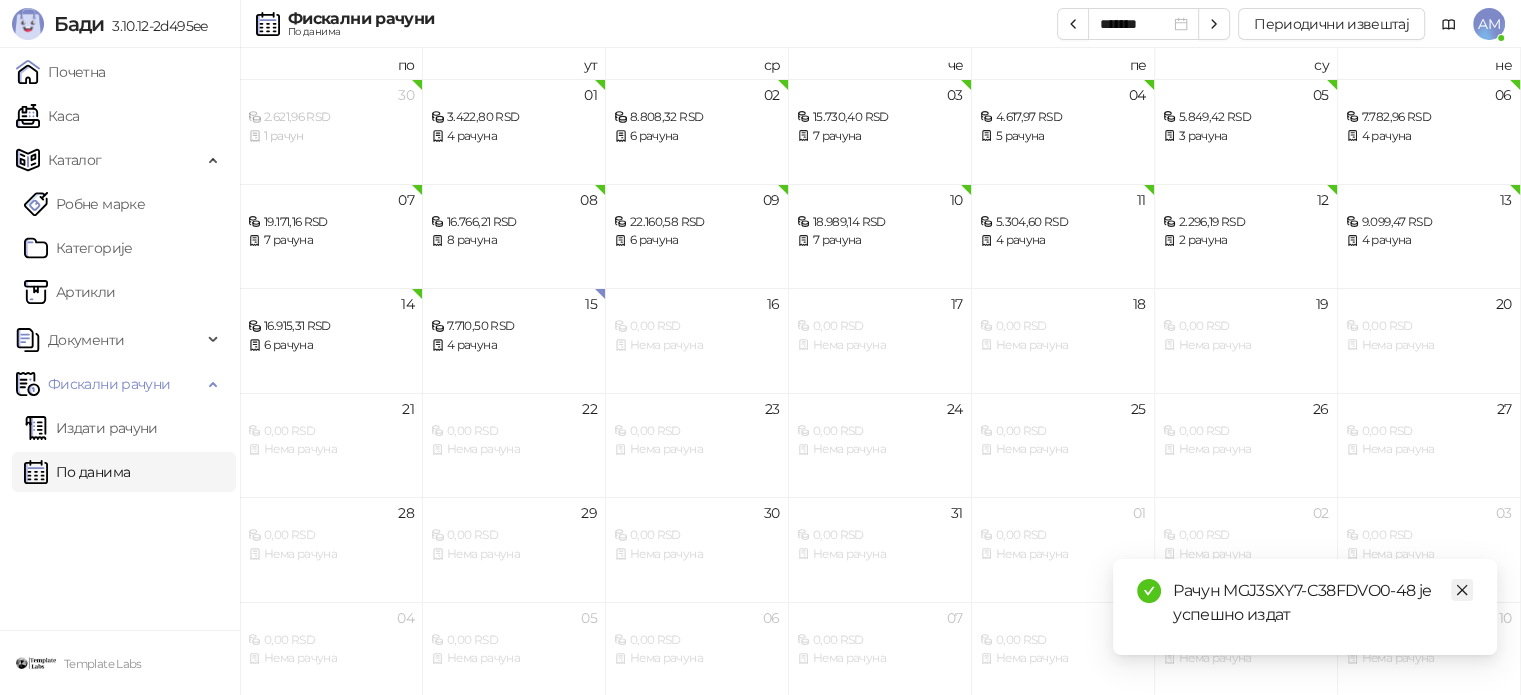 click 